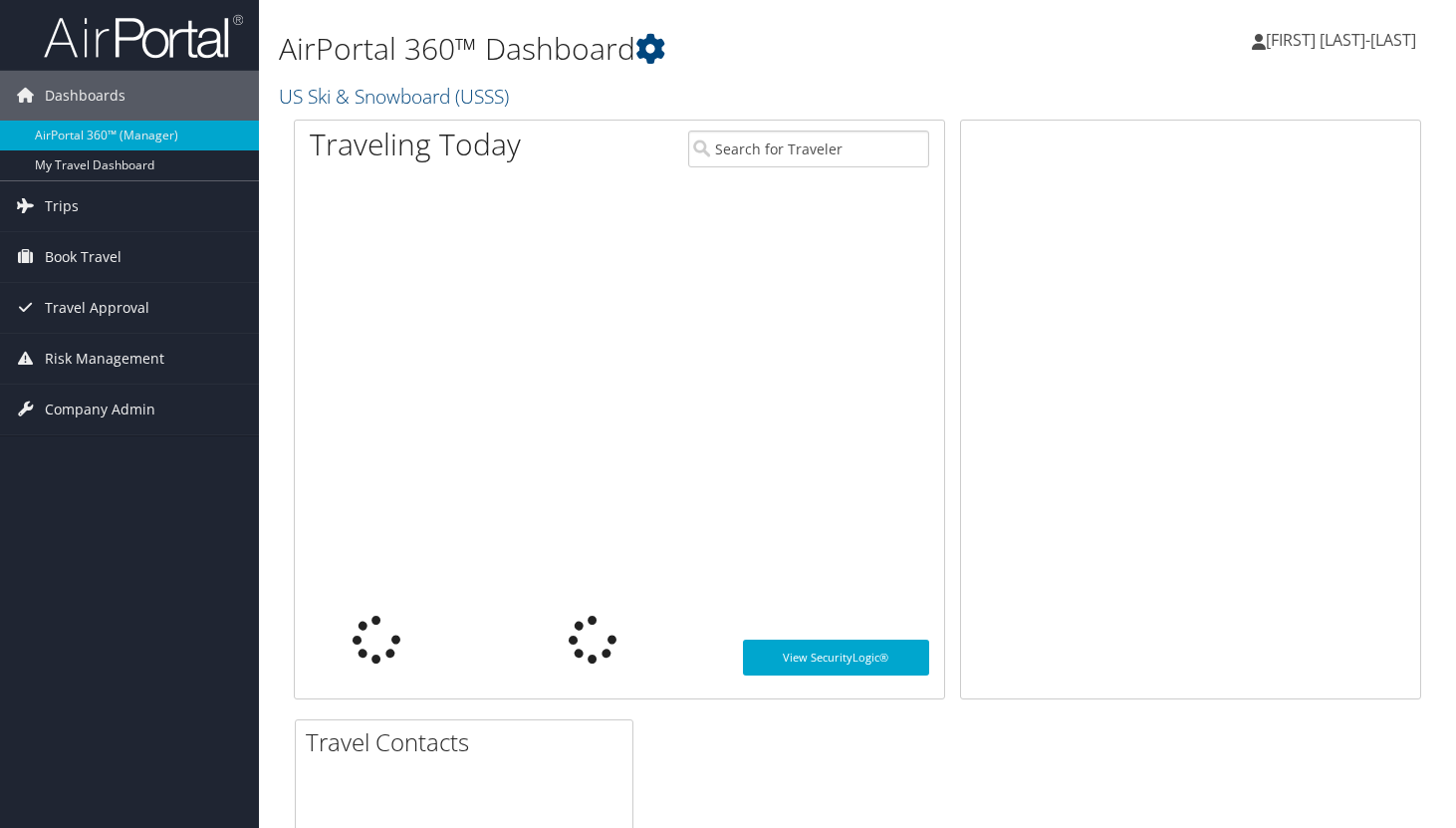 scroll, scrollTop: 0, scrollLeft: 0, axis: both 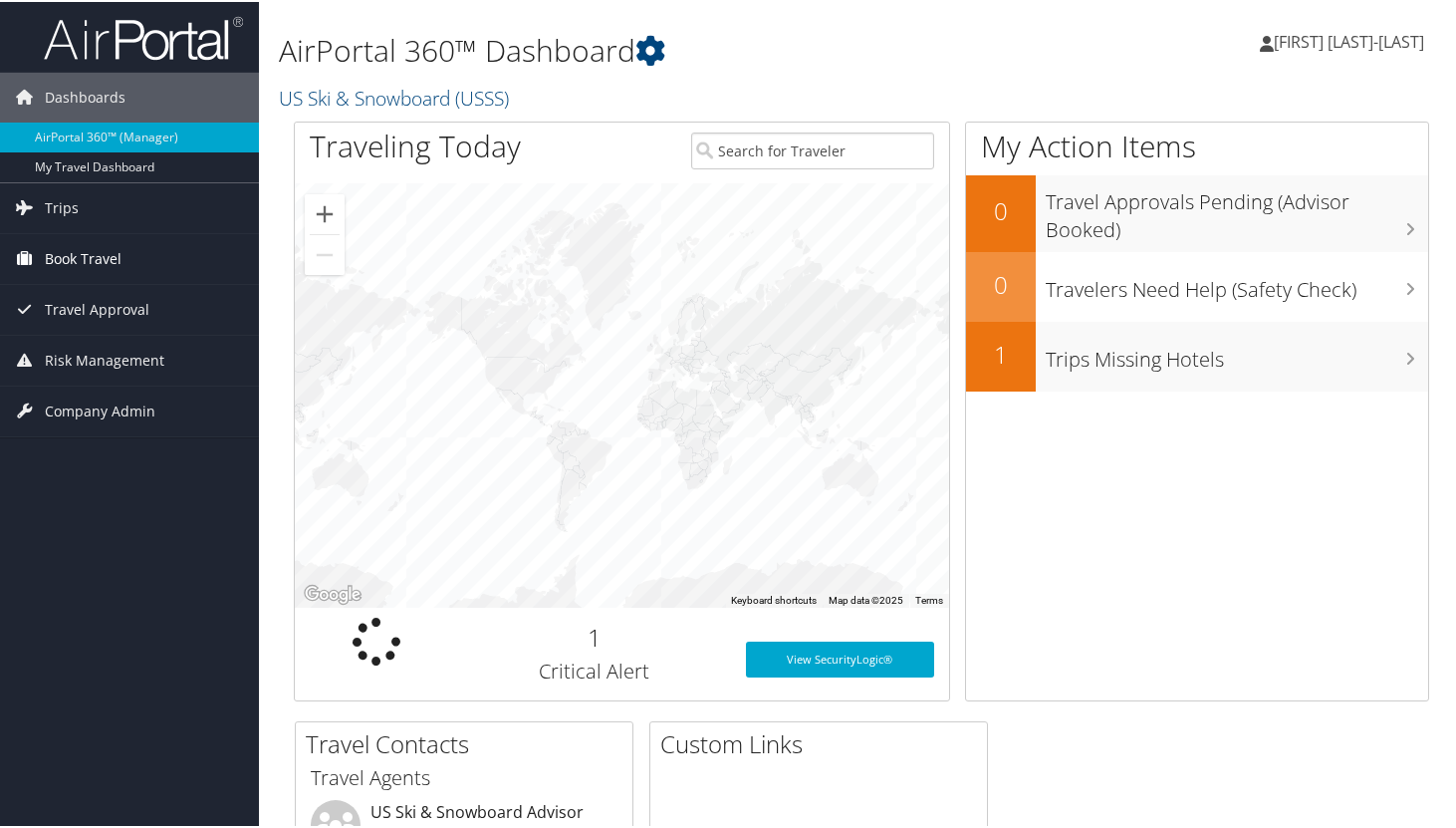 click on "Book Travel" at bounding box center (83, 257) 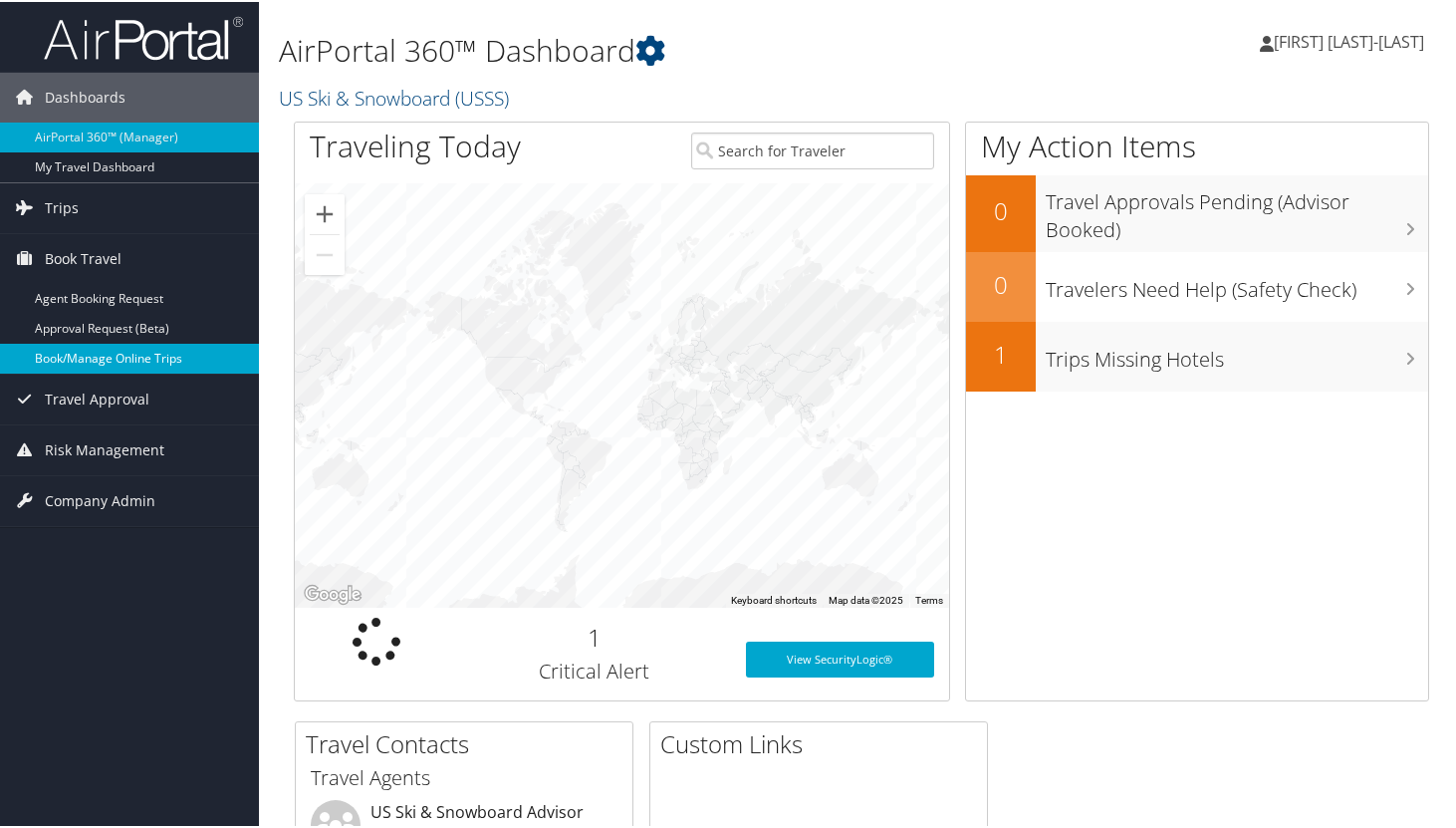 click on "Book/Manage Online Trips" at bounding box center [129, 357] 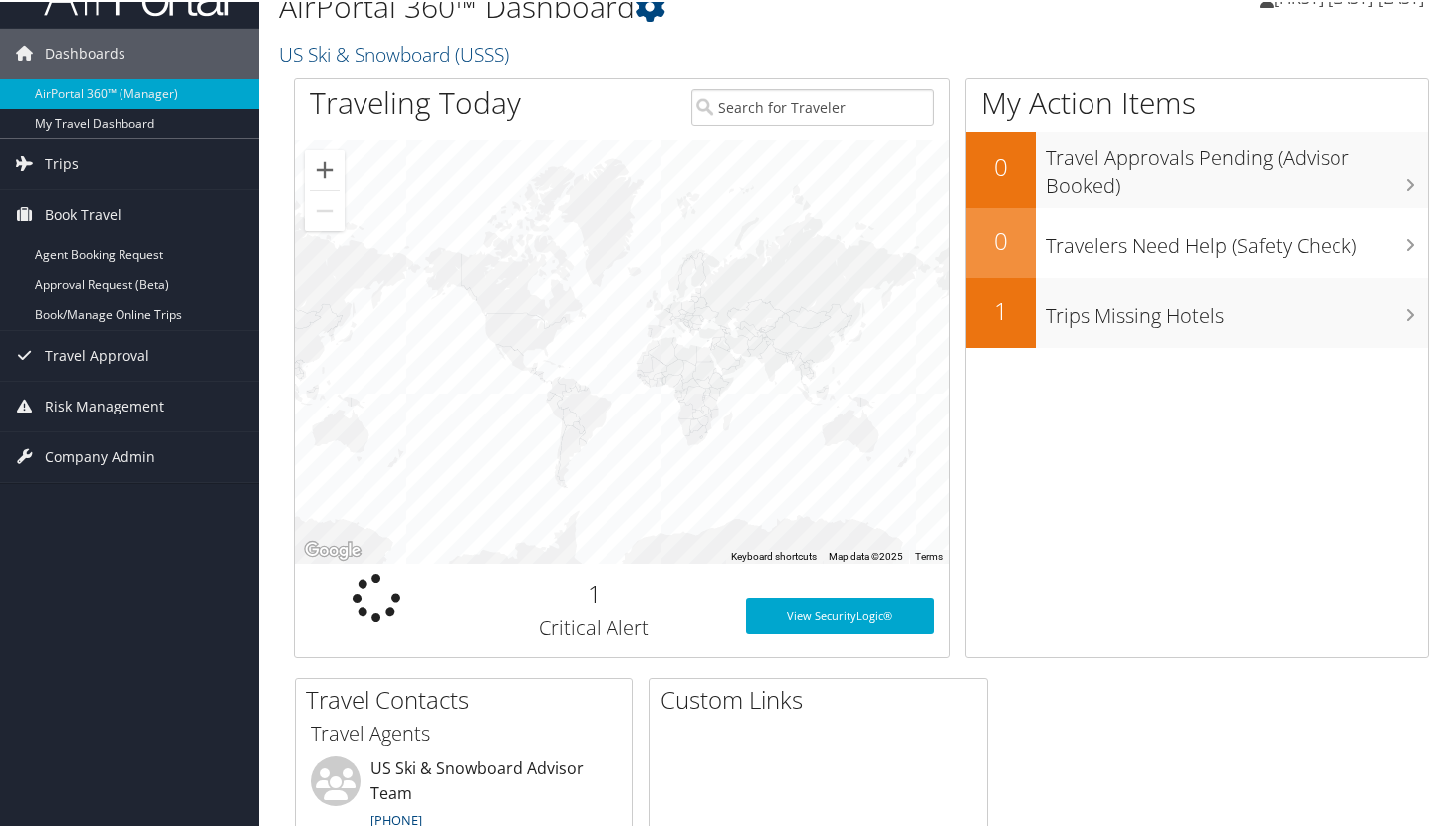 scroll, scrollTop: 38, scrollLeft: 0, axis: vertical 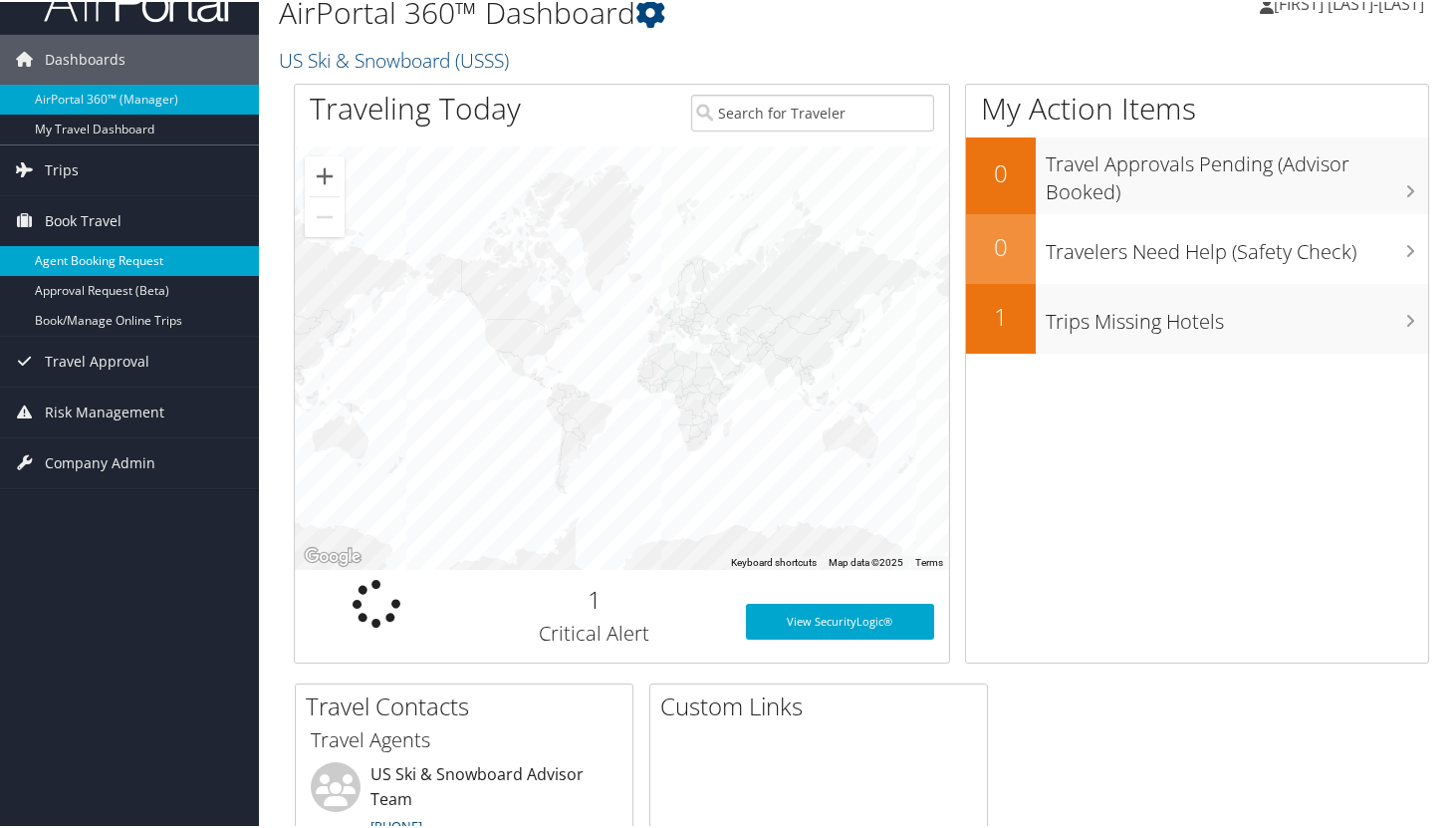 click on "Agent Booking Request" at bounding box center [129, 259] 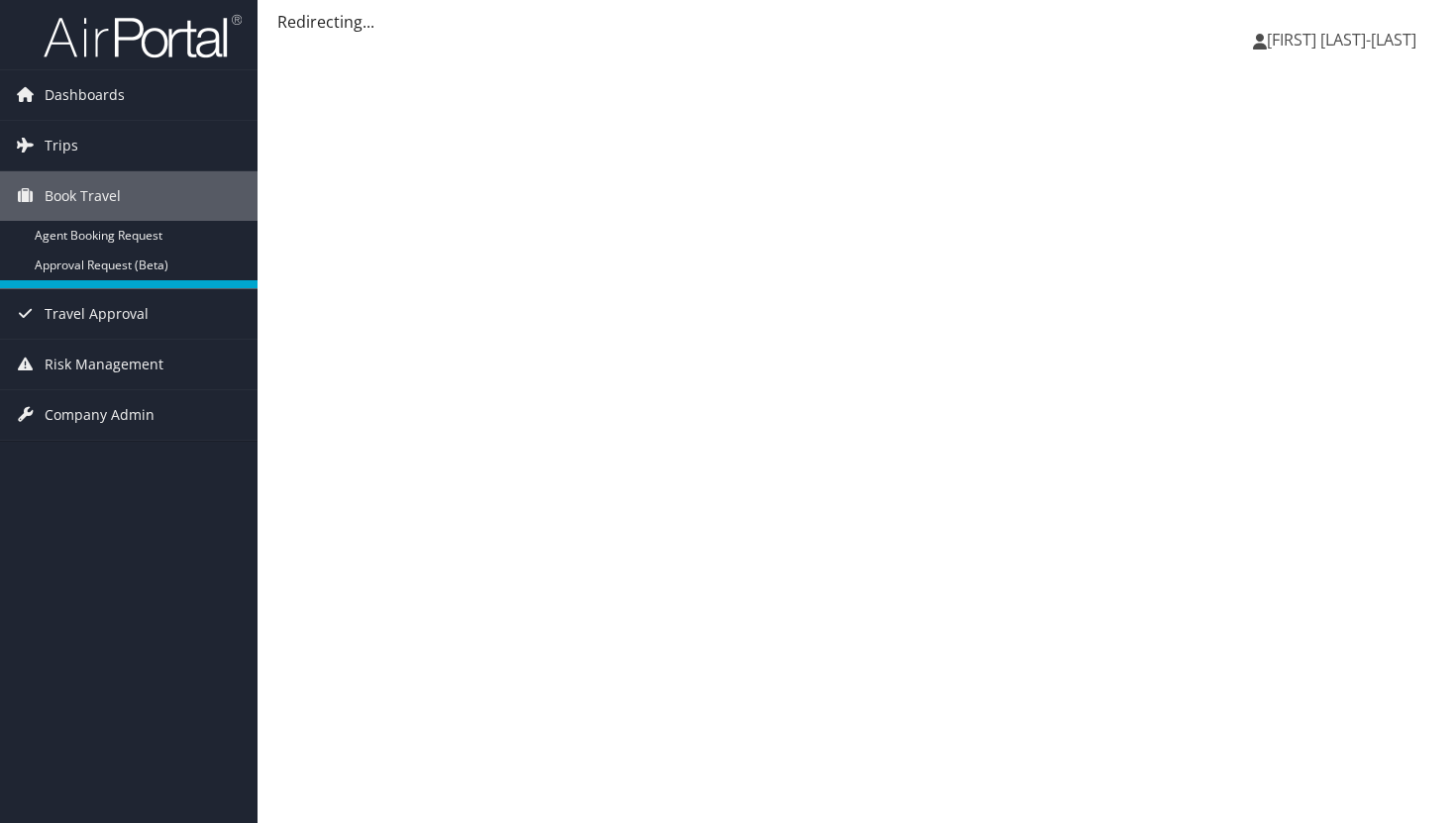scroll, scrollTop: 0, scrollLeft: 0, axis: both 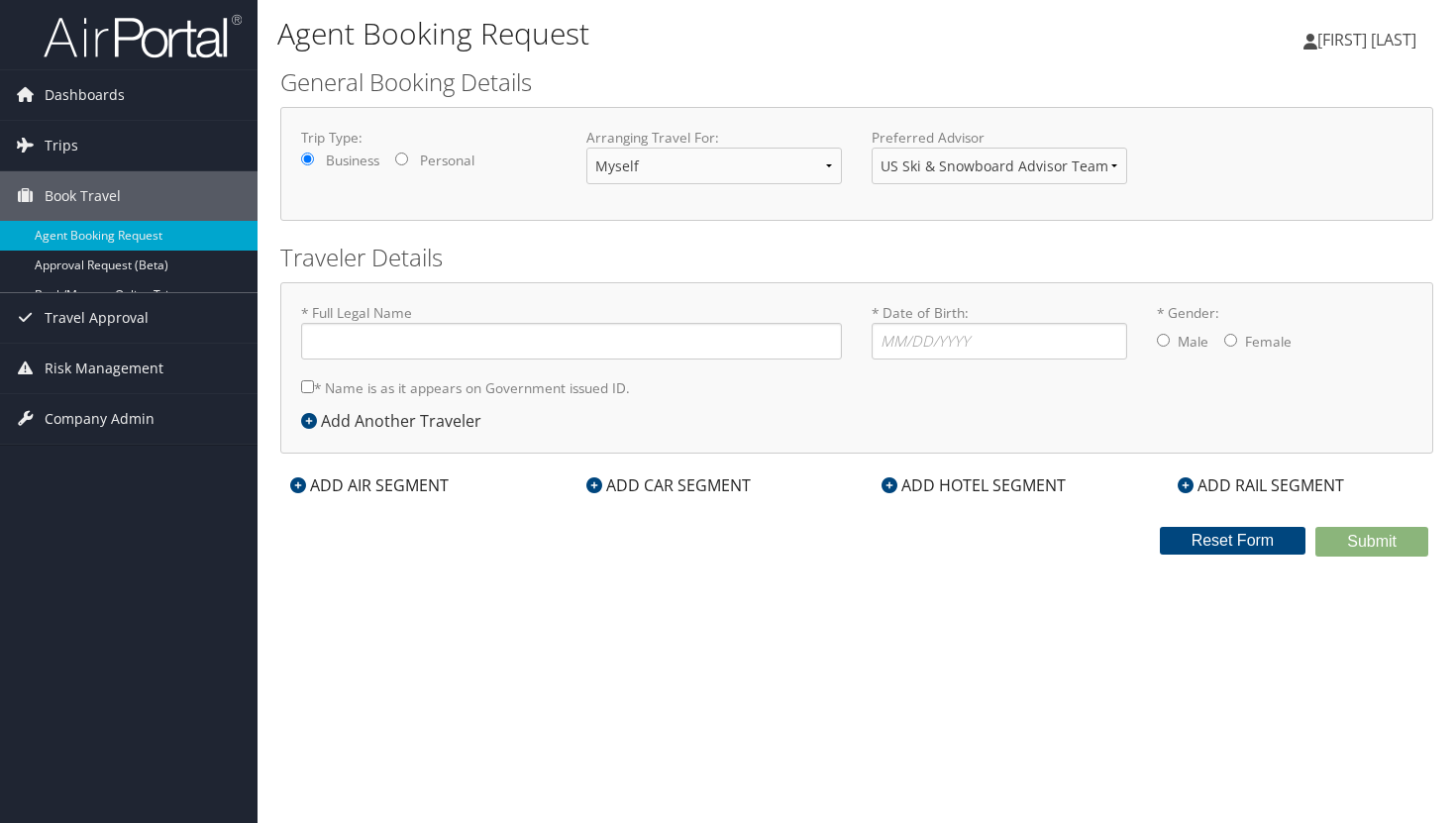 type on "[FIRST] [MIDDLE] [LAST]" 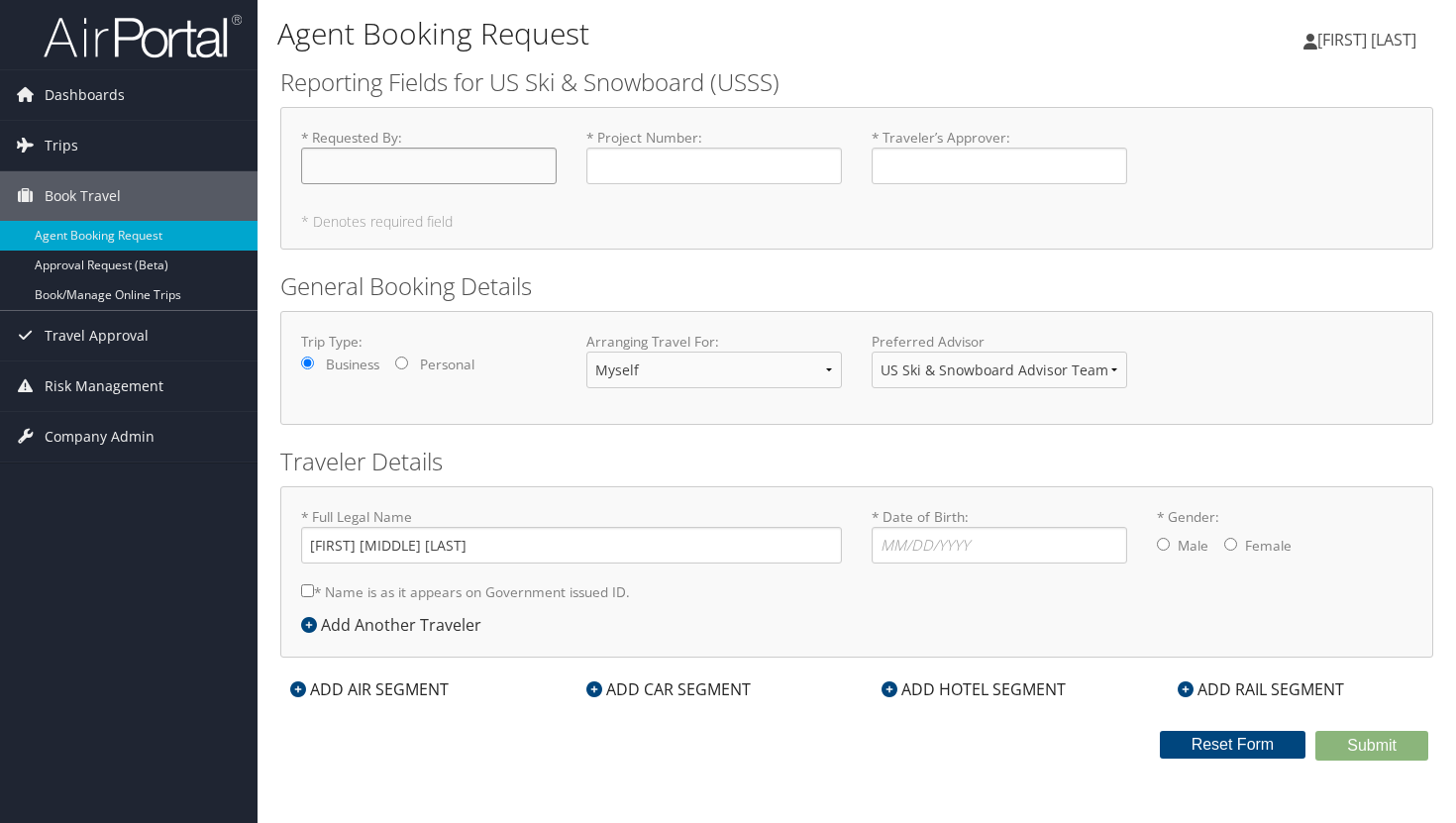 click on "*   Requested By : Required" at bounding box center [429, 165] 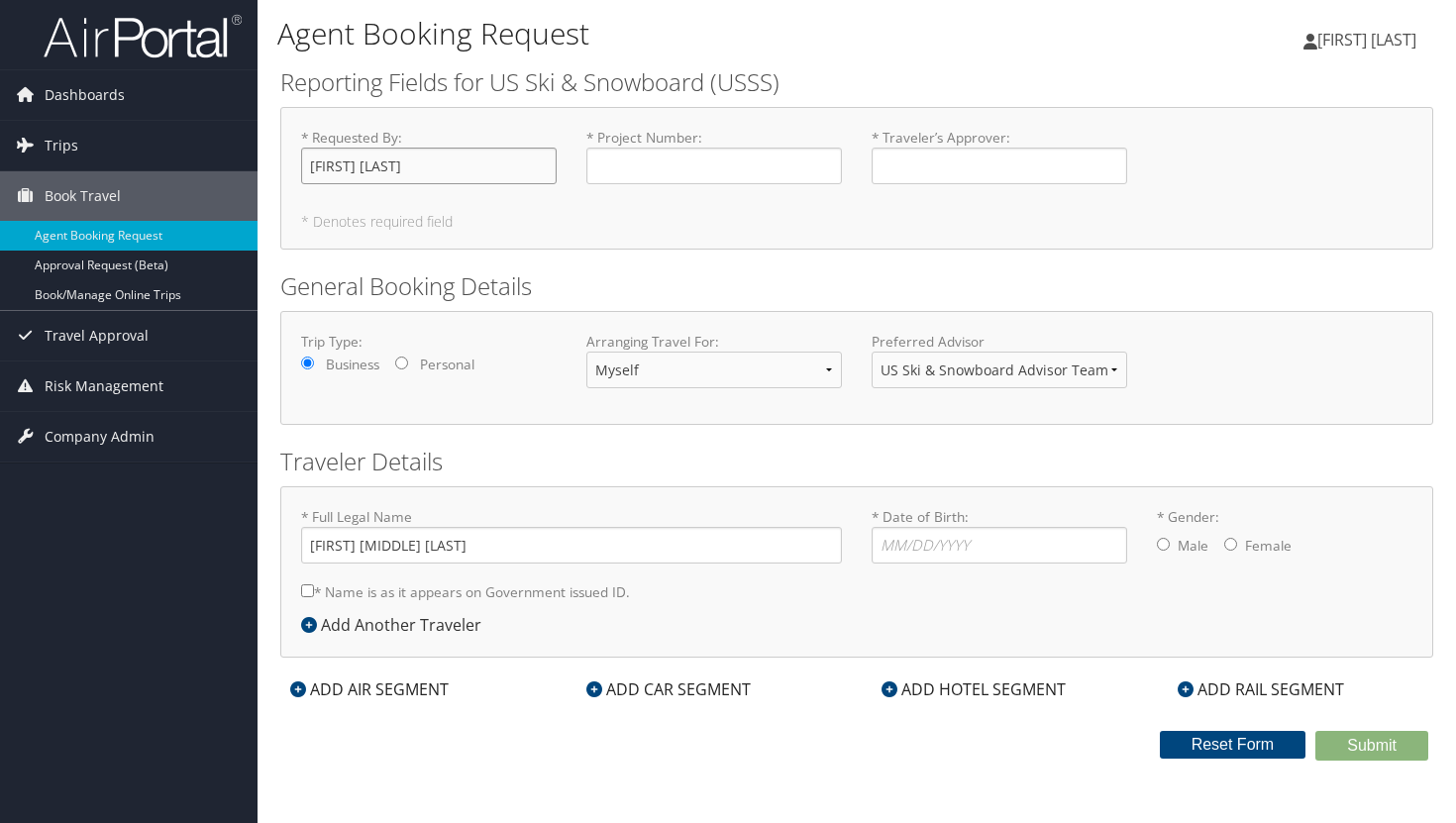 type on "[FIRST] [LAST]" 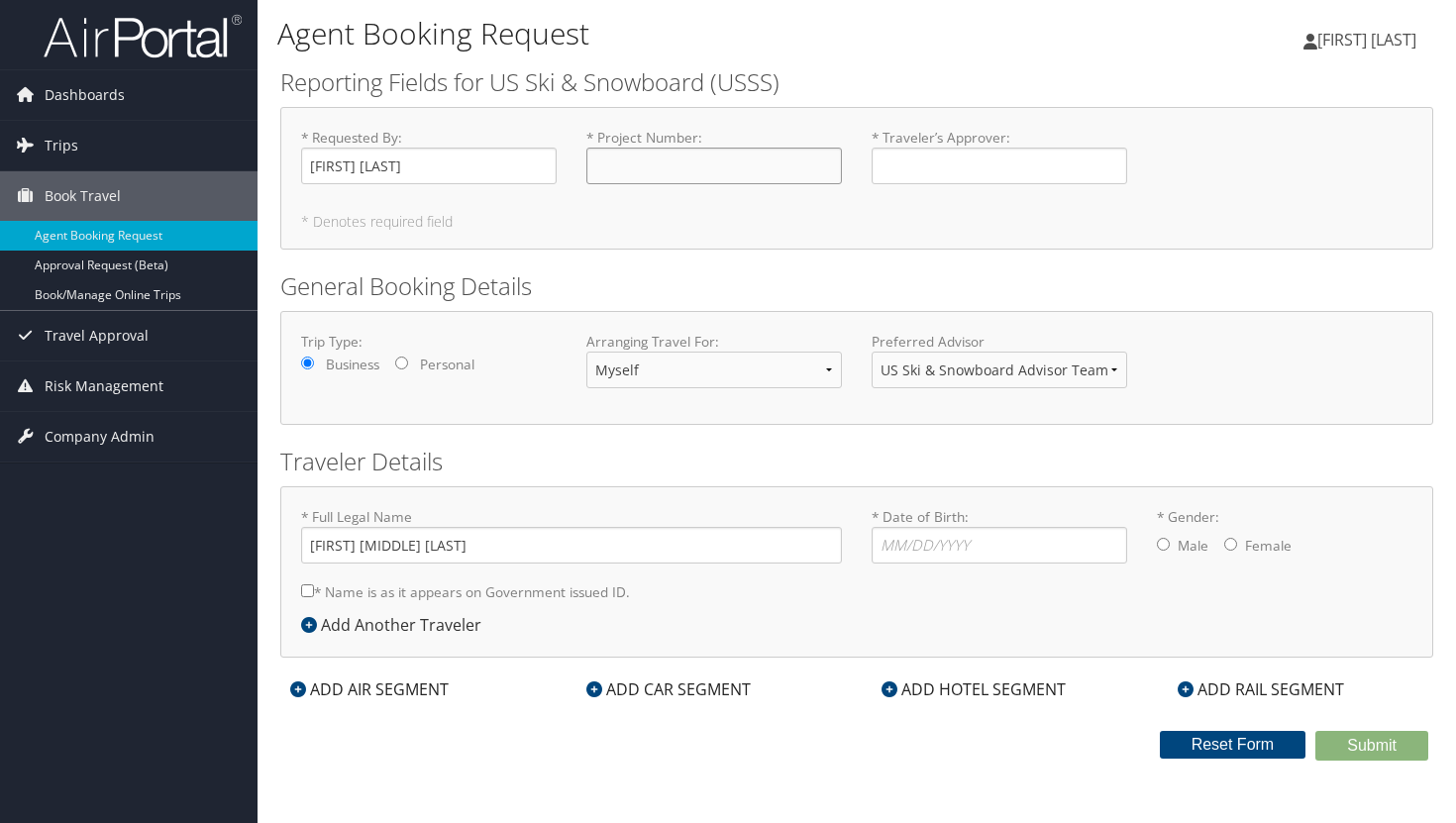 click on "*   Project Number : Required" at bounding box center (714, 165) 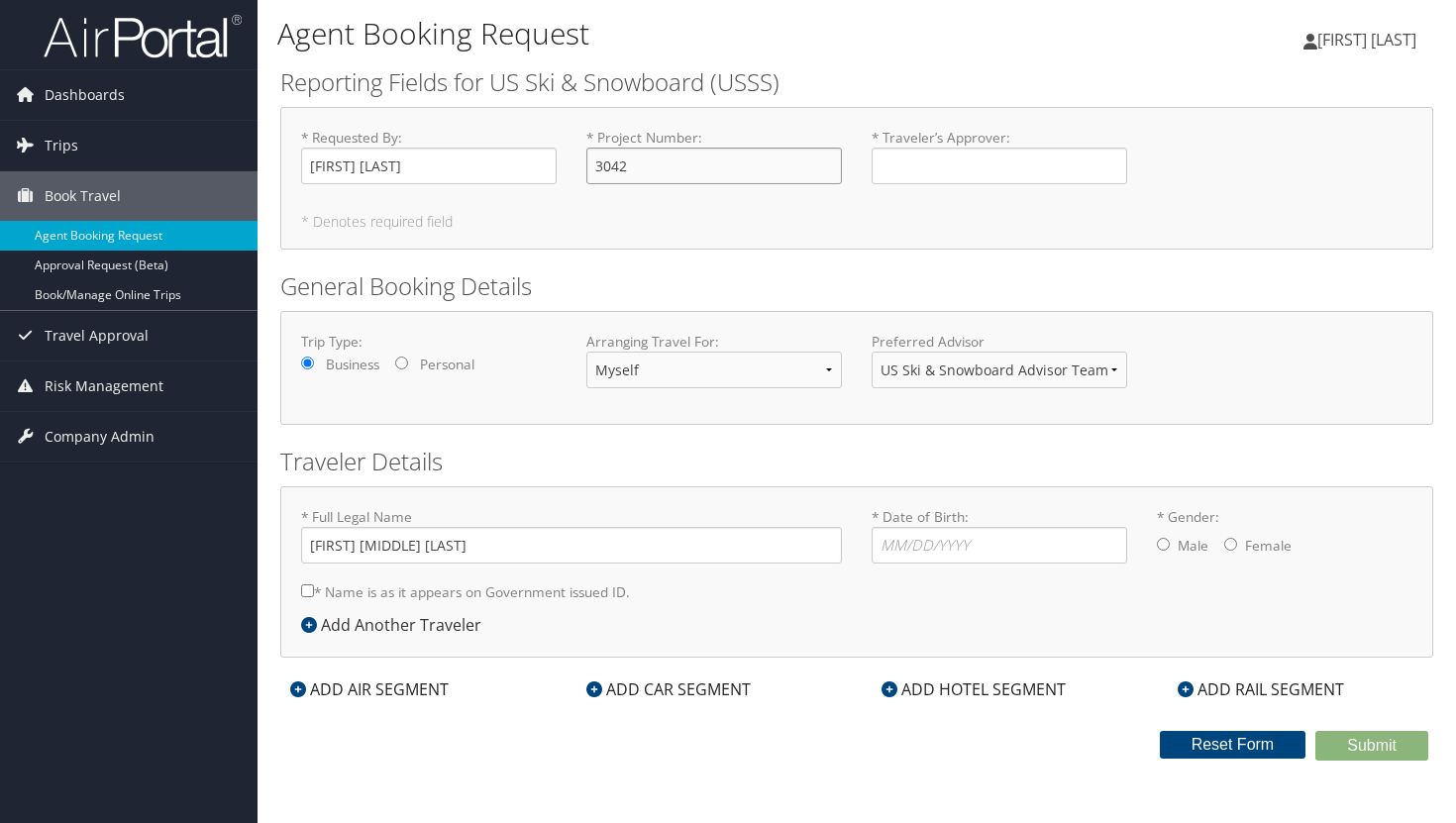 type on "3042" 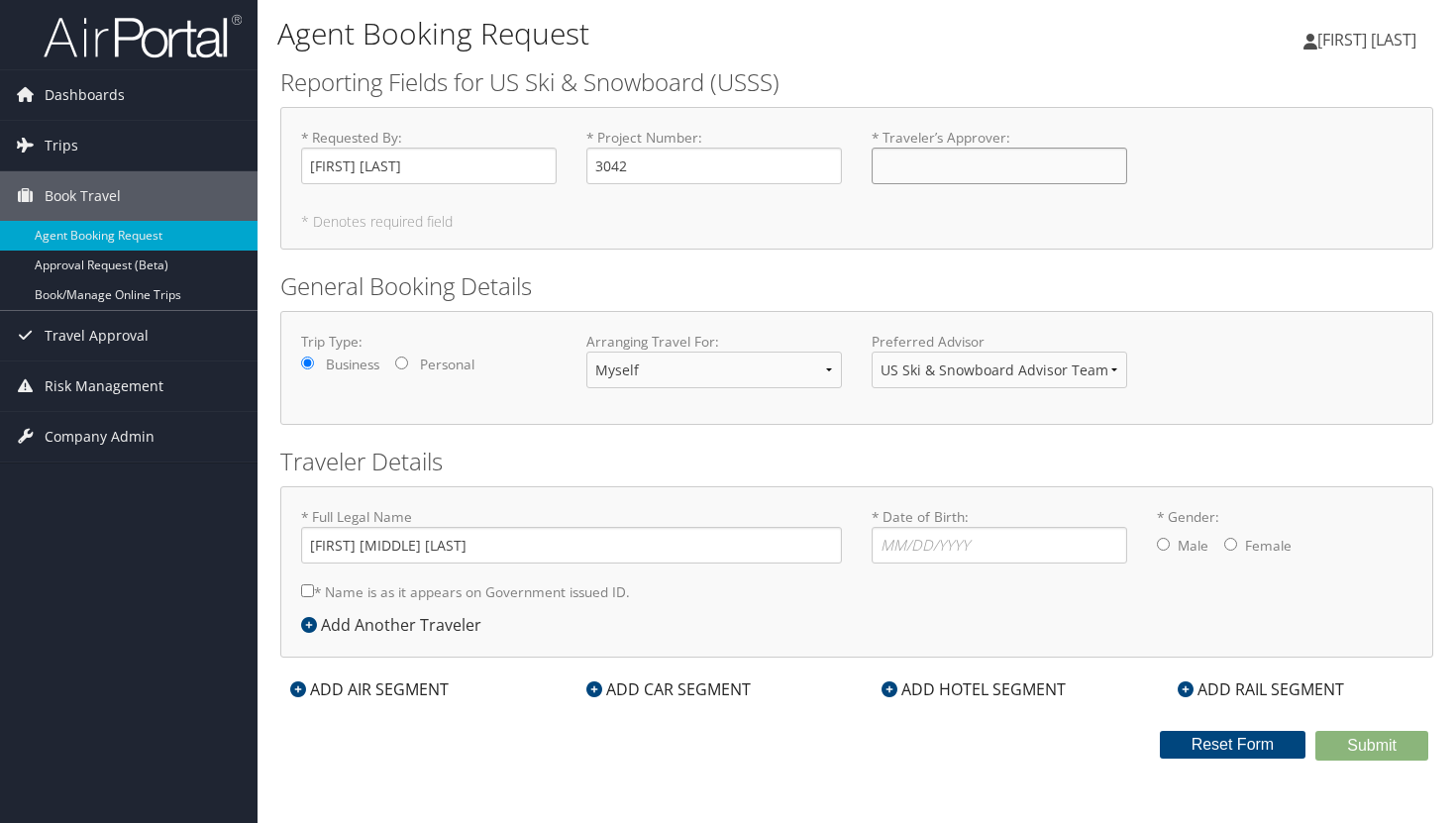 click on "*   Traveler’s Approver : Required" at bounding box center [999, 165] 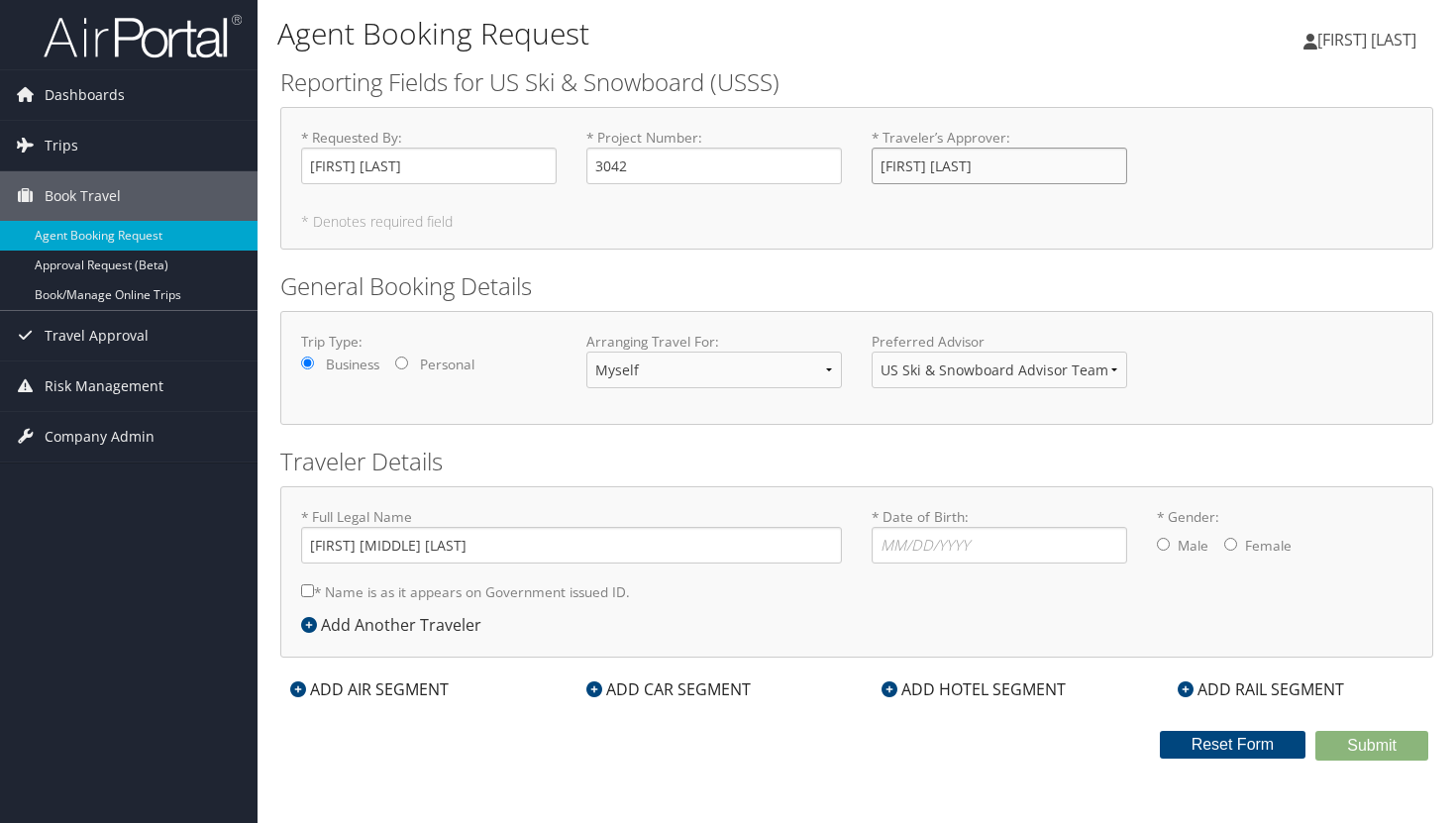 type on "[FIRST] [LAST]" 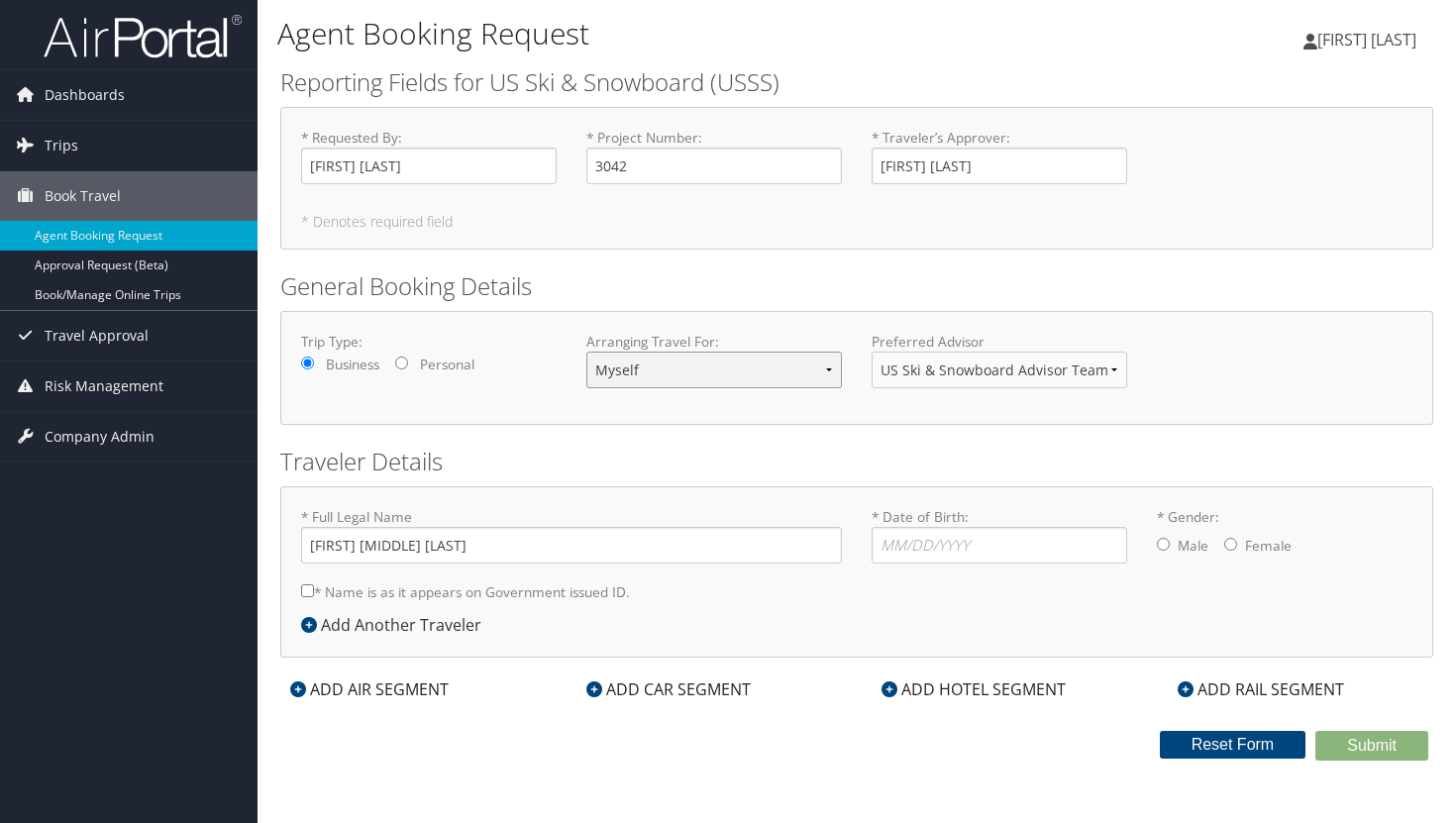 click on "Myself Another Traveler Guest Traveler" at bounding box center [714, 369] 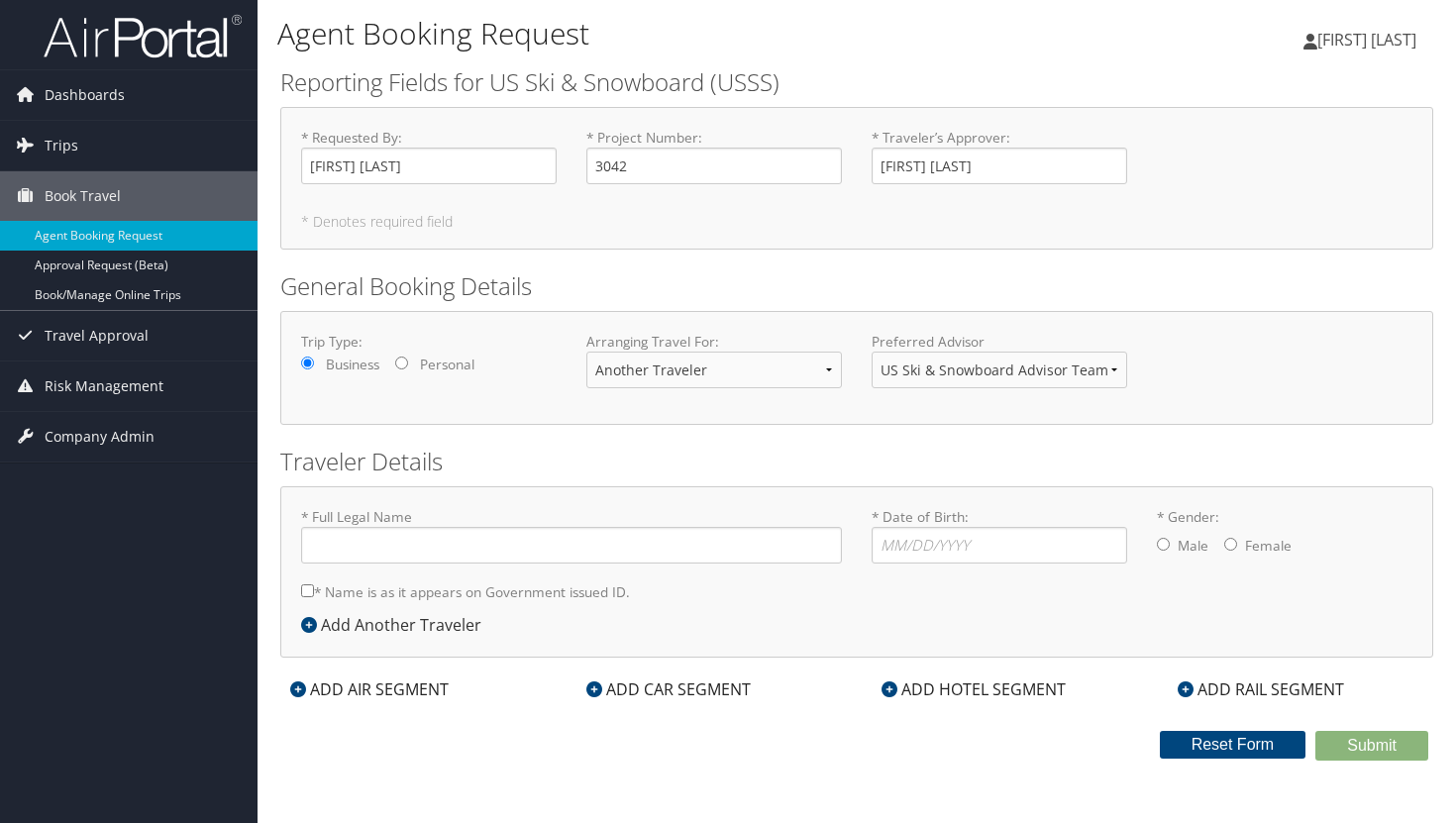 click on "* Full Legal Name * Name is as it appears on Government issued ID. Required" at bounding box center [572, 560] 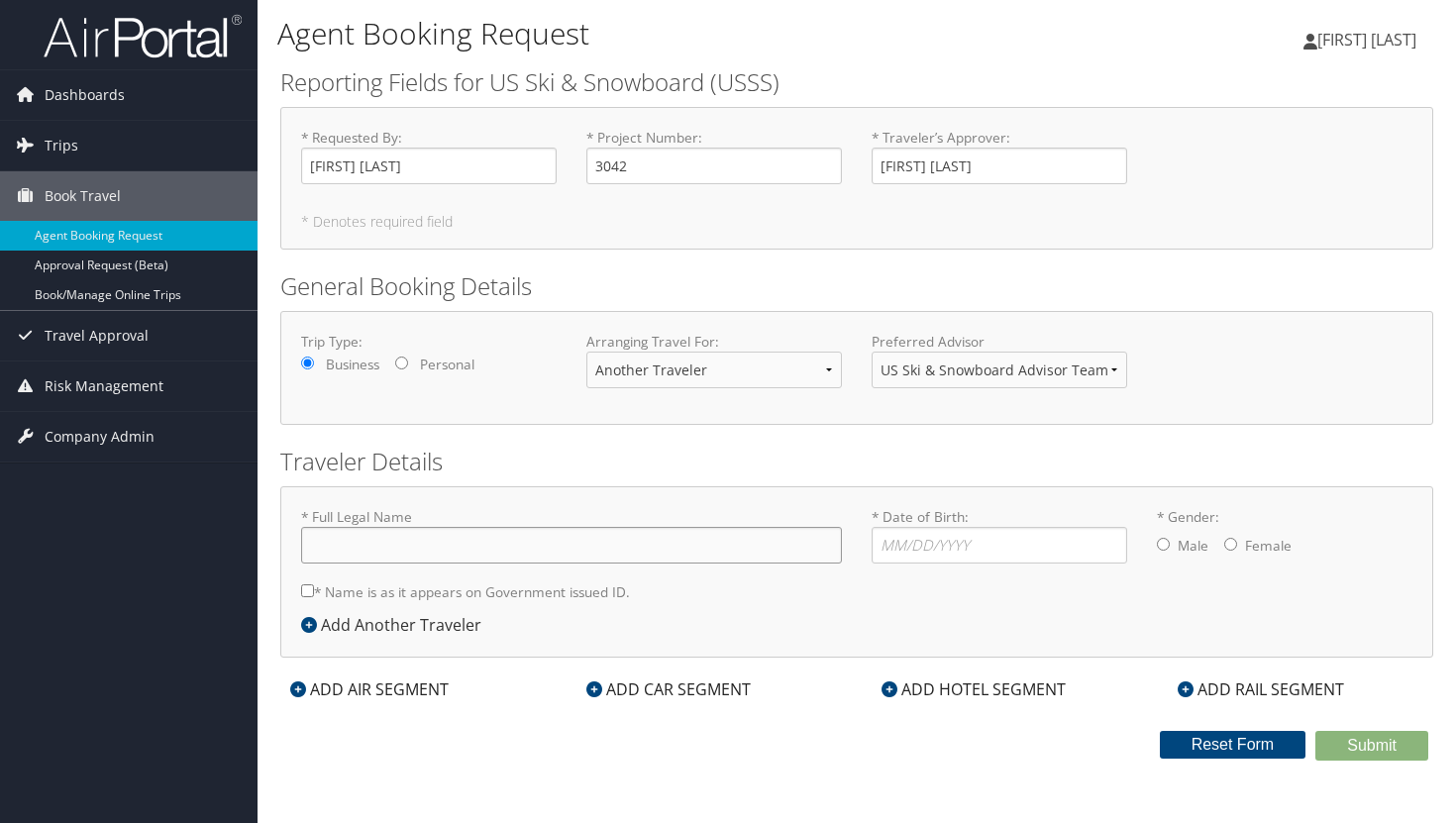 click on "* Full Legal Name" at bounding box center [572, 545] 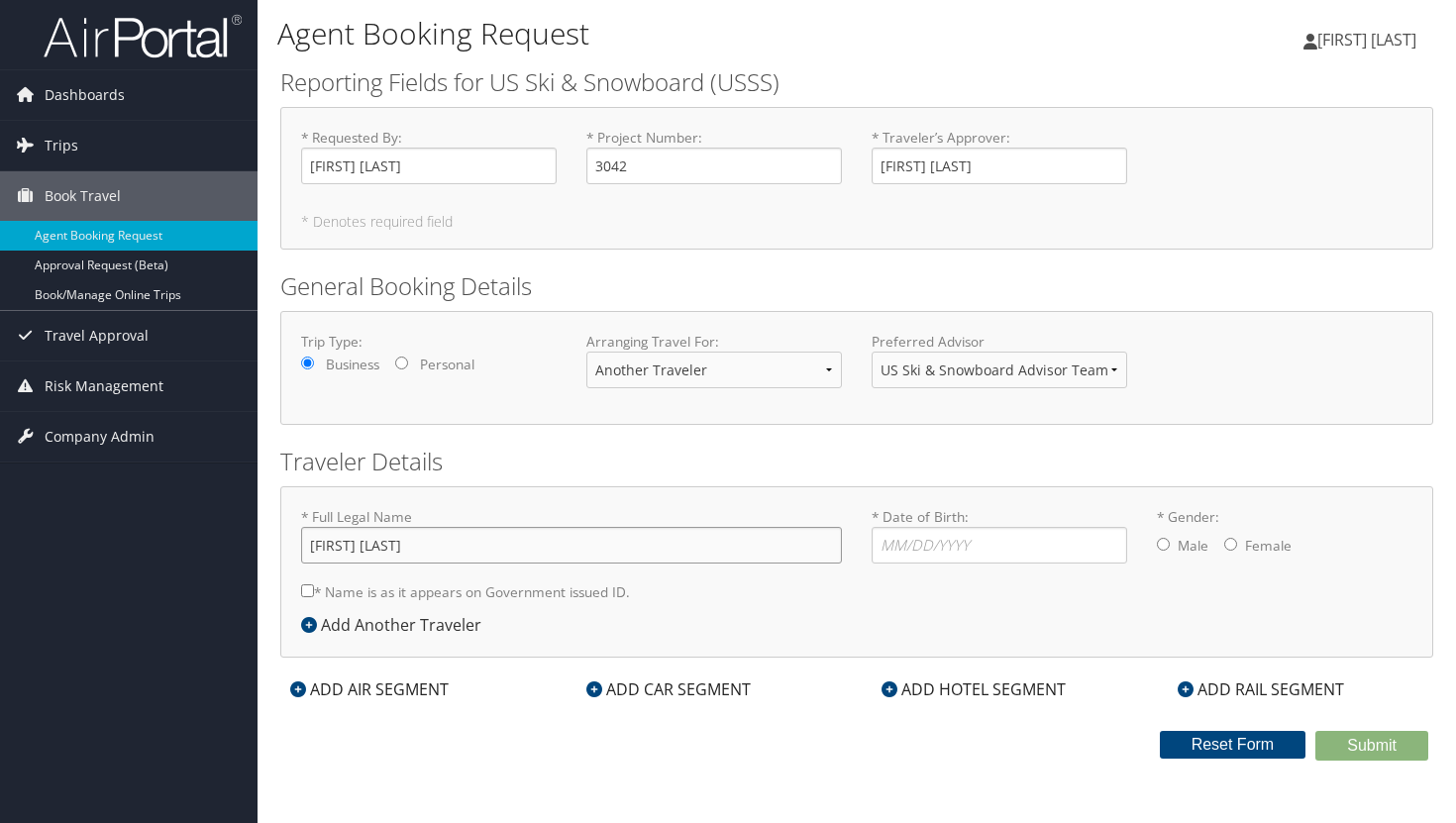 type on "[FIRST] [LAST]" 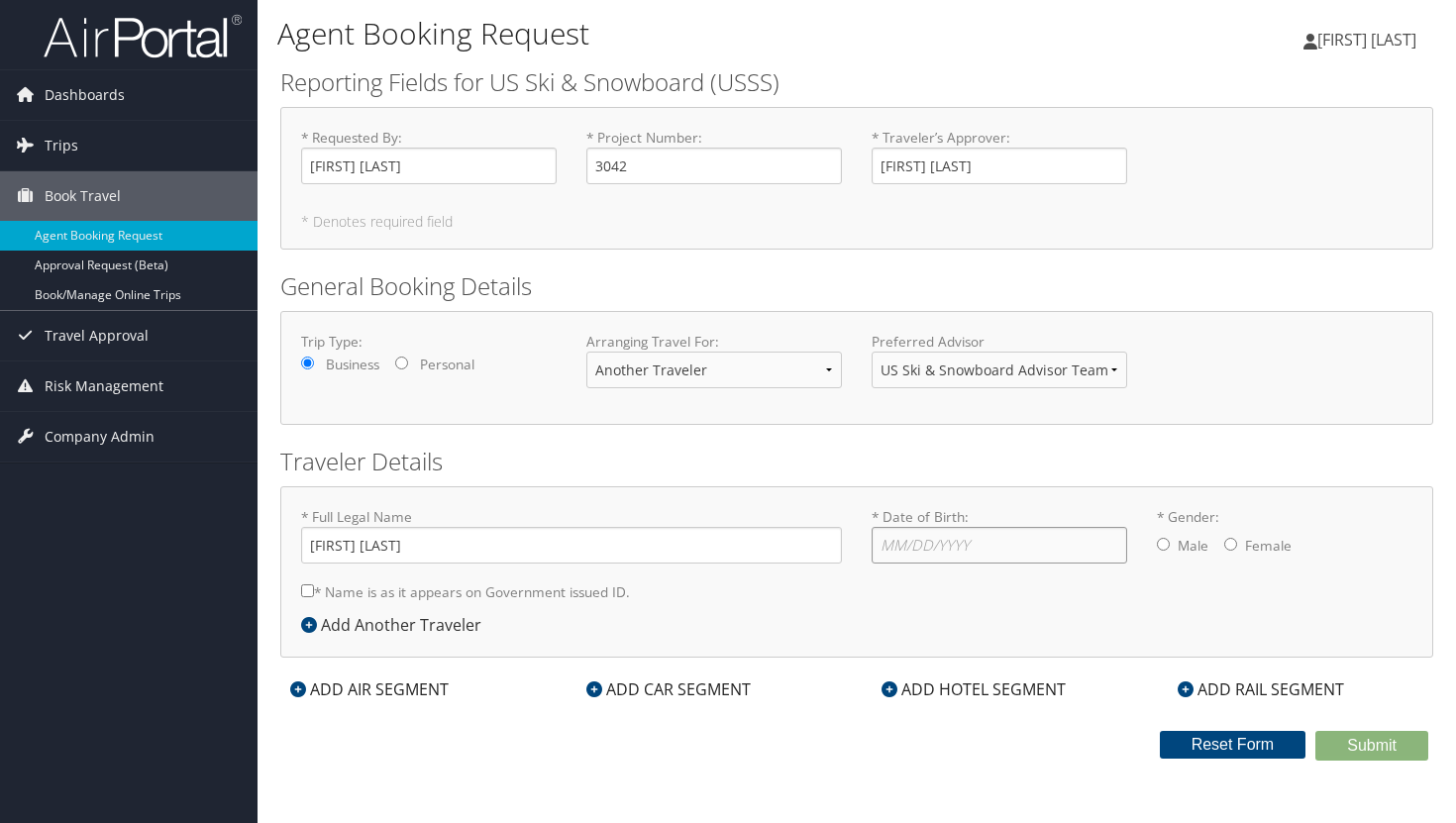 click on "* Date of Birth: Invalid Date" at bounding box center (999, 545) 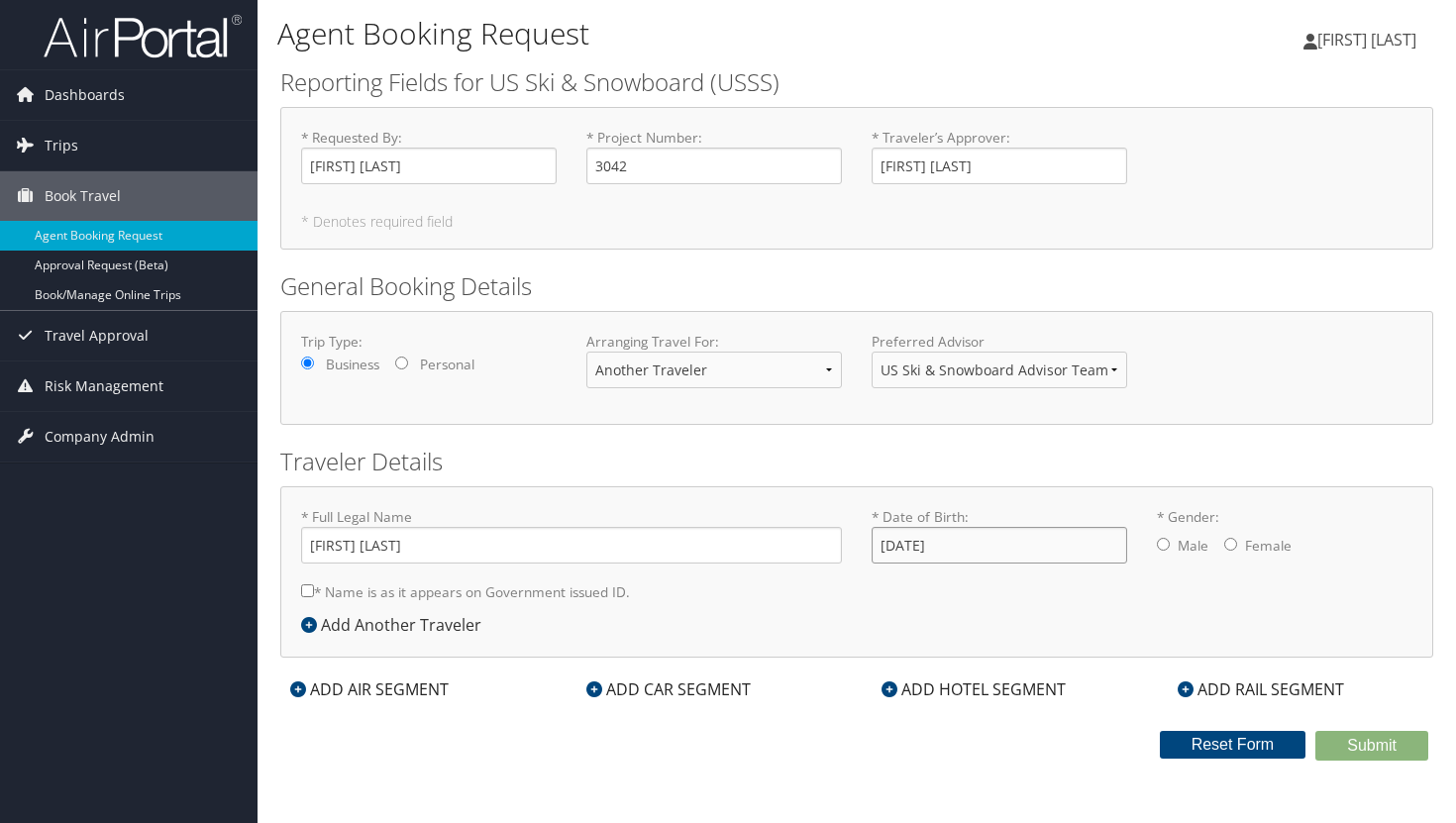 type on "[DATE]" 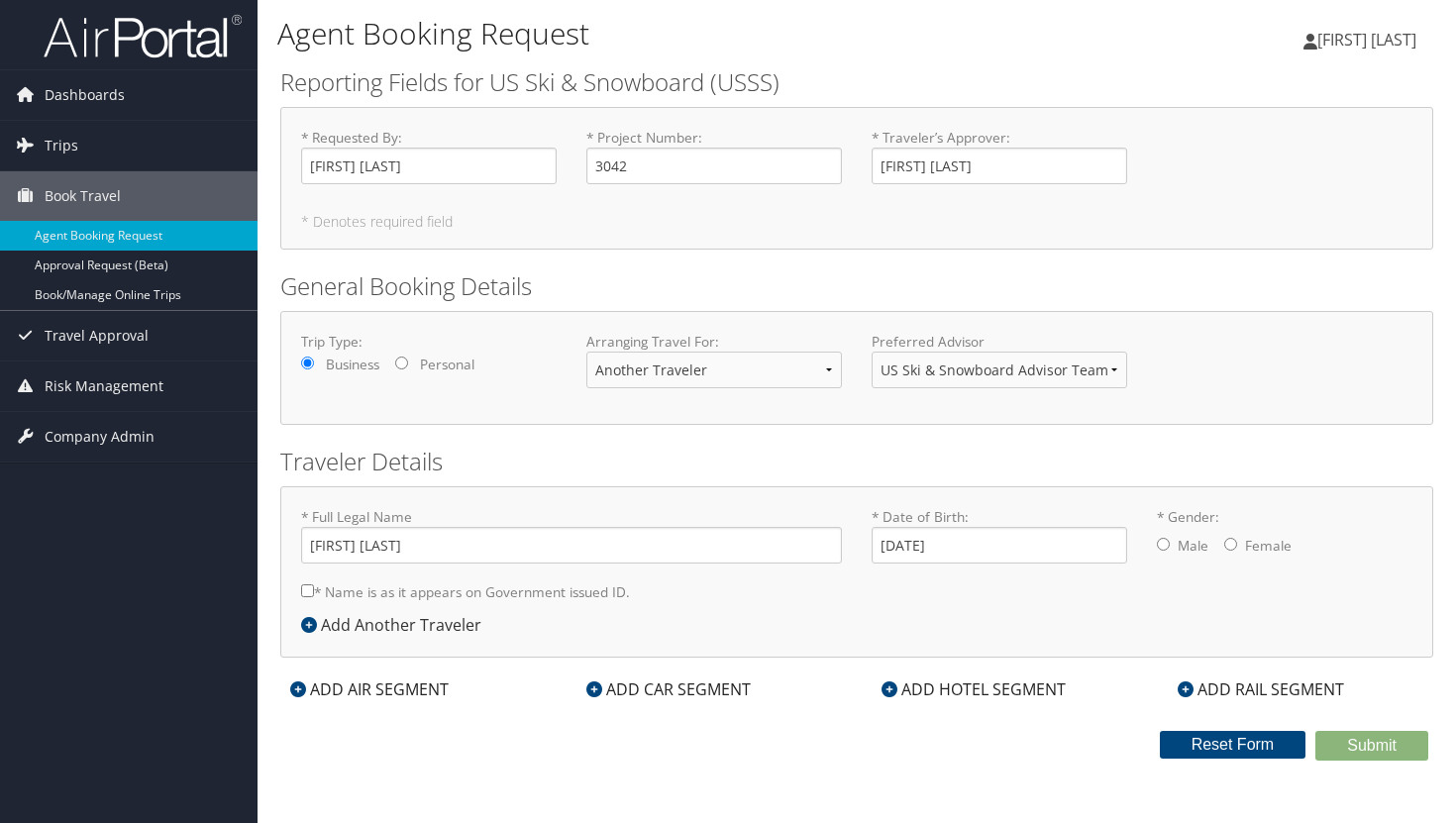 click on "* Gender:  Male Female" at bounding box center (1163, 544) 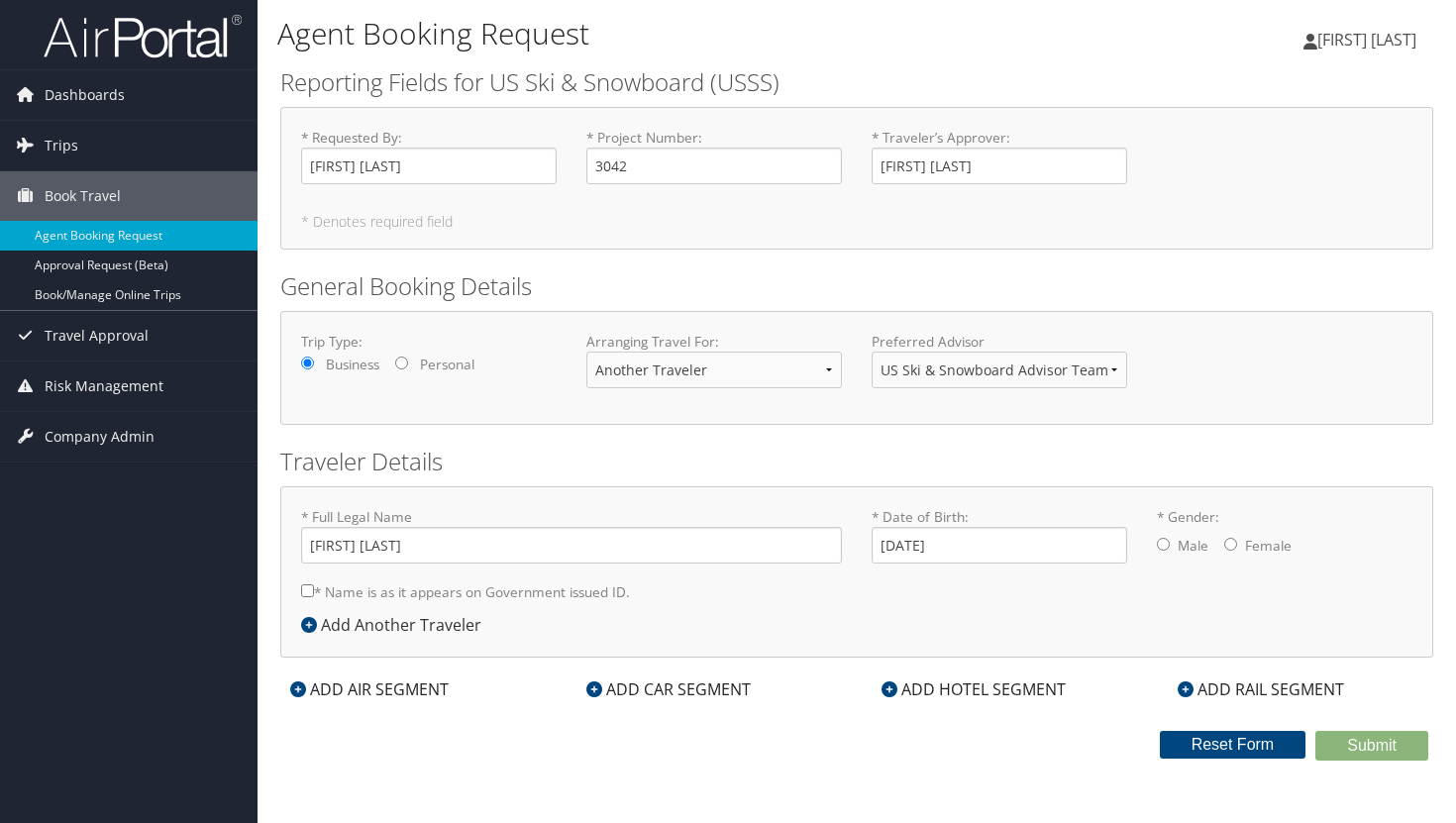 radio on "true" 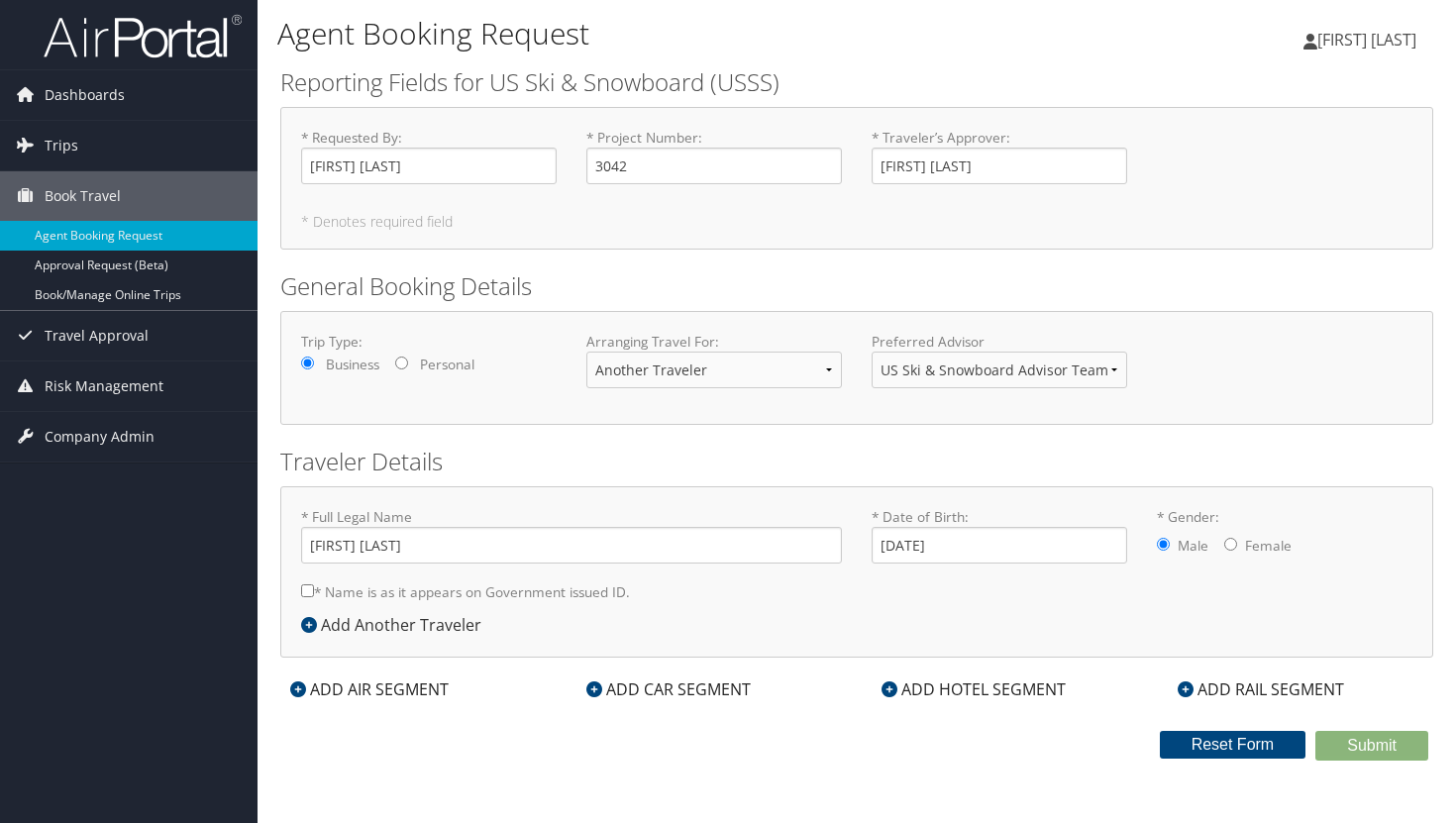 click on "* Name is as it appears on Government issued ID." at bounding box center (307, 590) 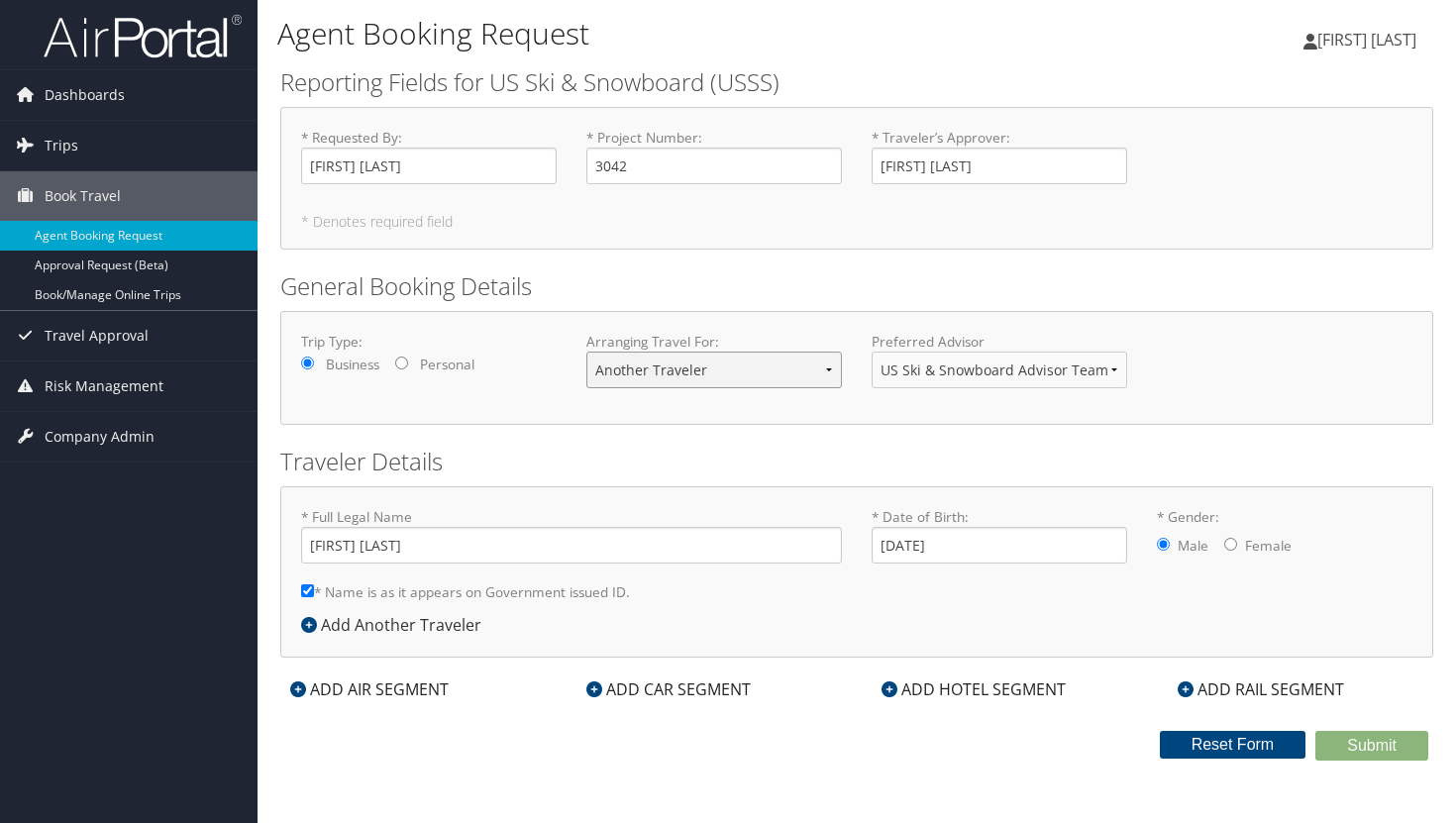 click on "Myself Another Traveler Guest Traveler" at bounding box center (714, 369) 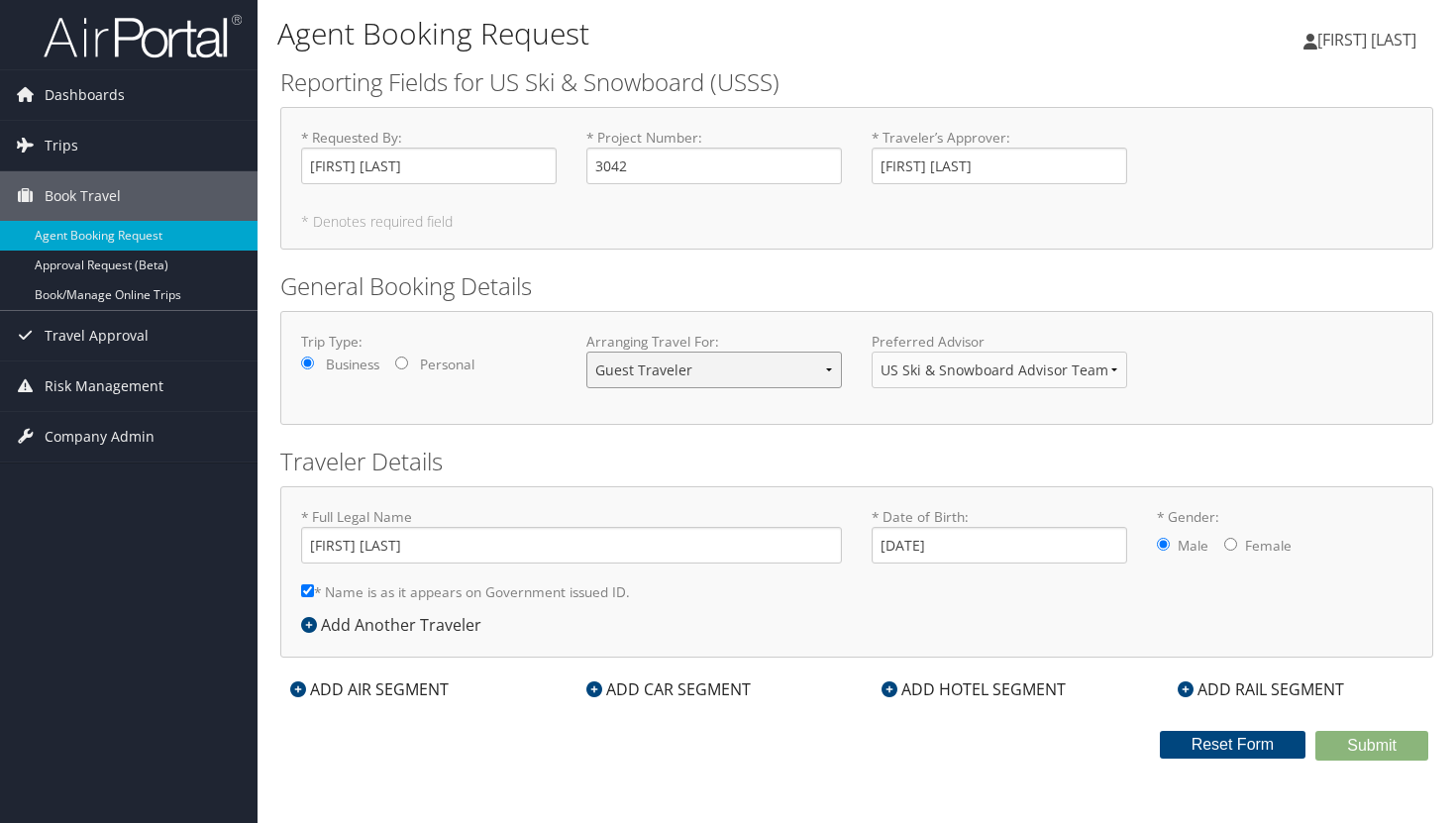 type 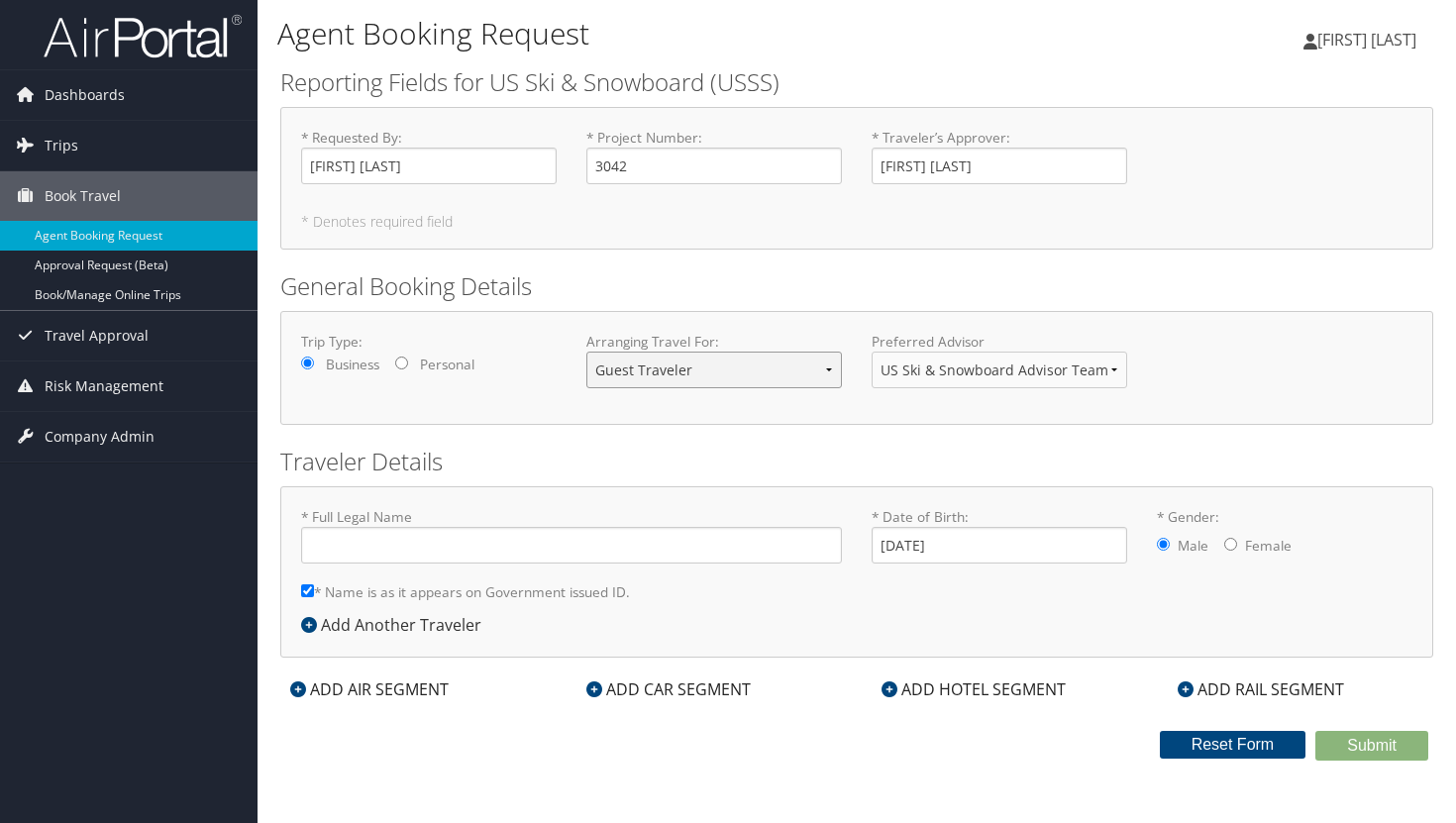 click on "Myself Another Traveler Guest Traveler" at bounding box center (714, 369) 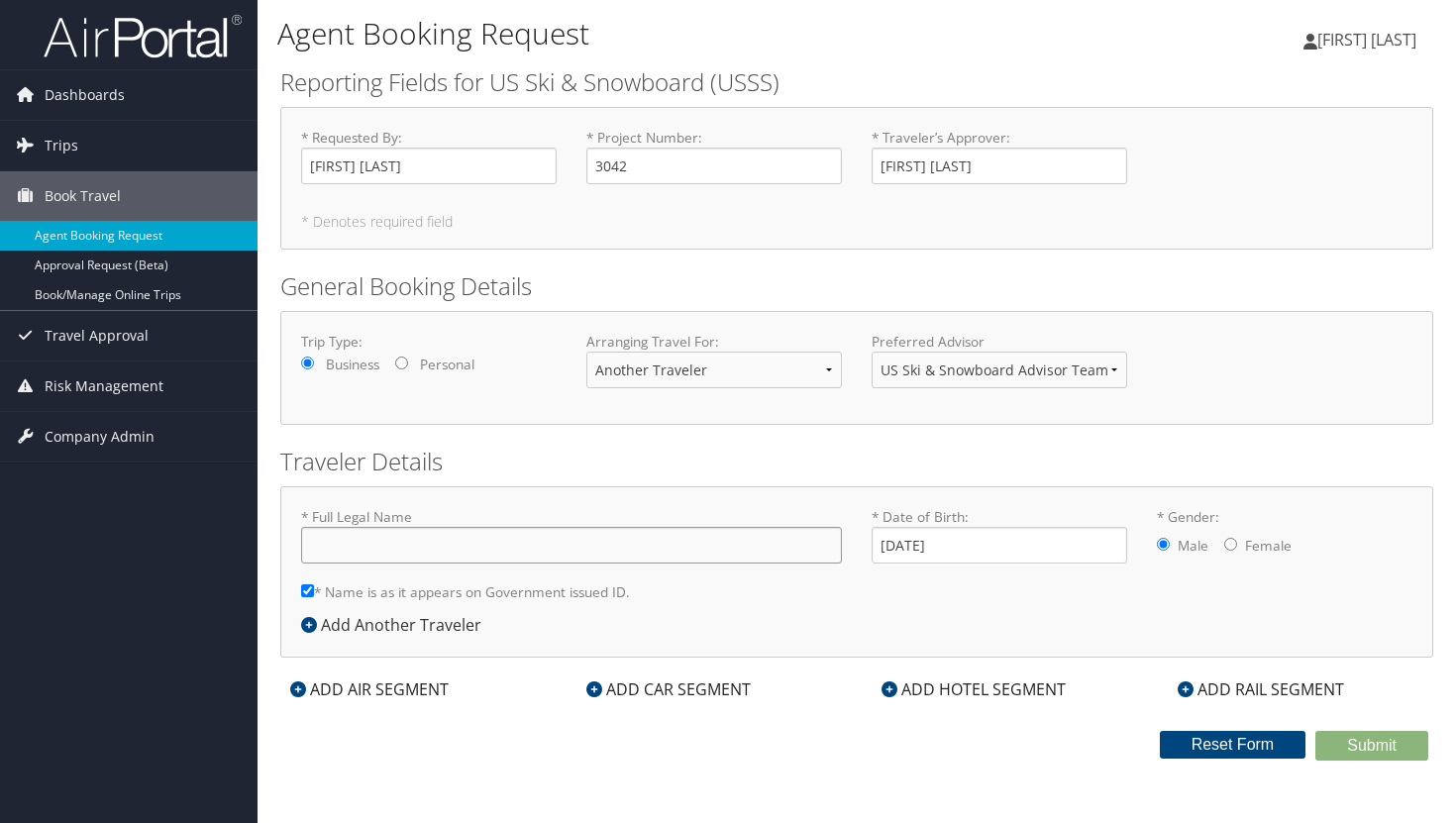 click on "* Full Legal Name" at bounding box center (572, 545) 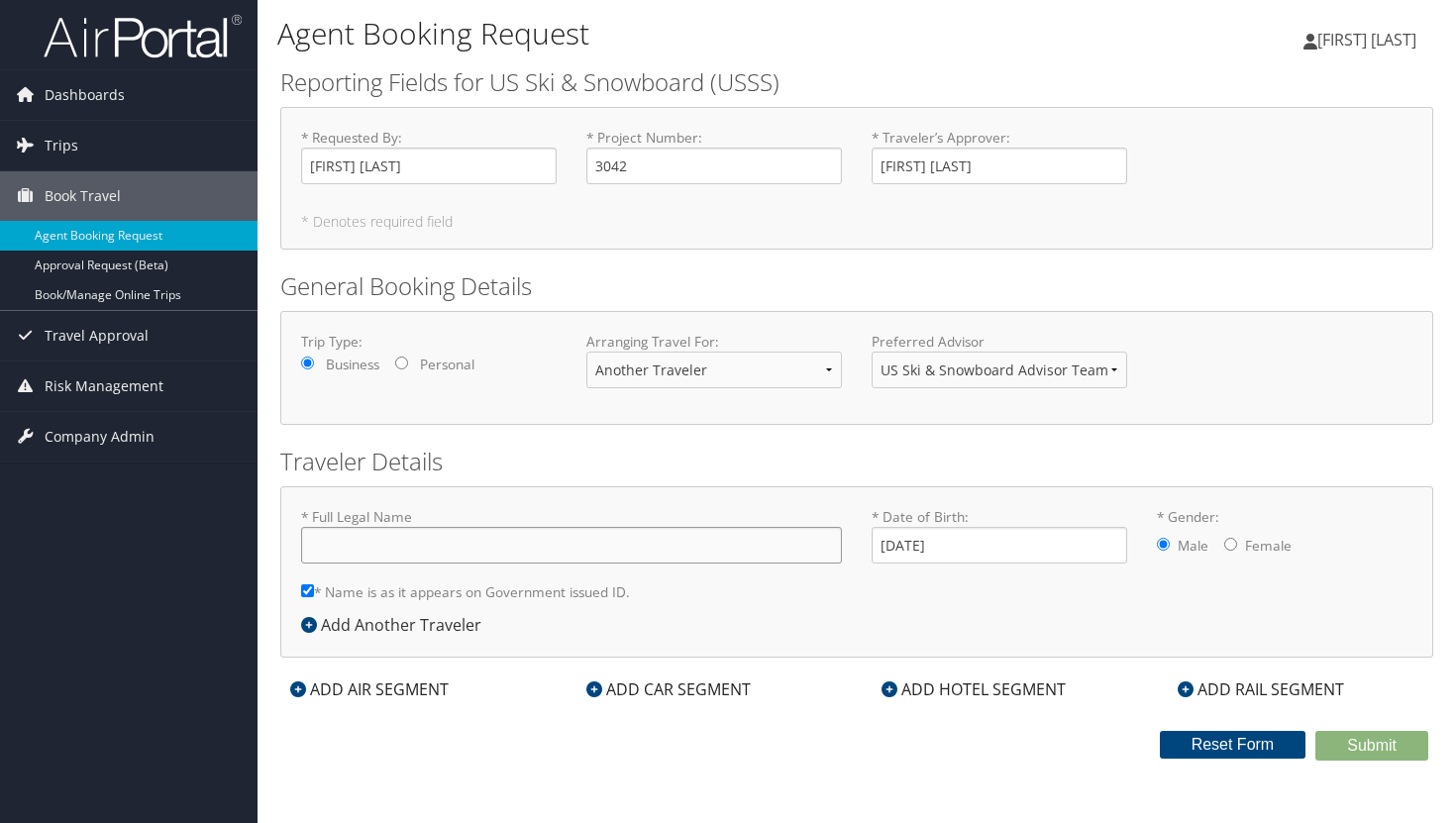 type on "a" 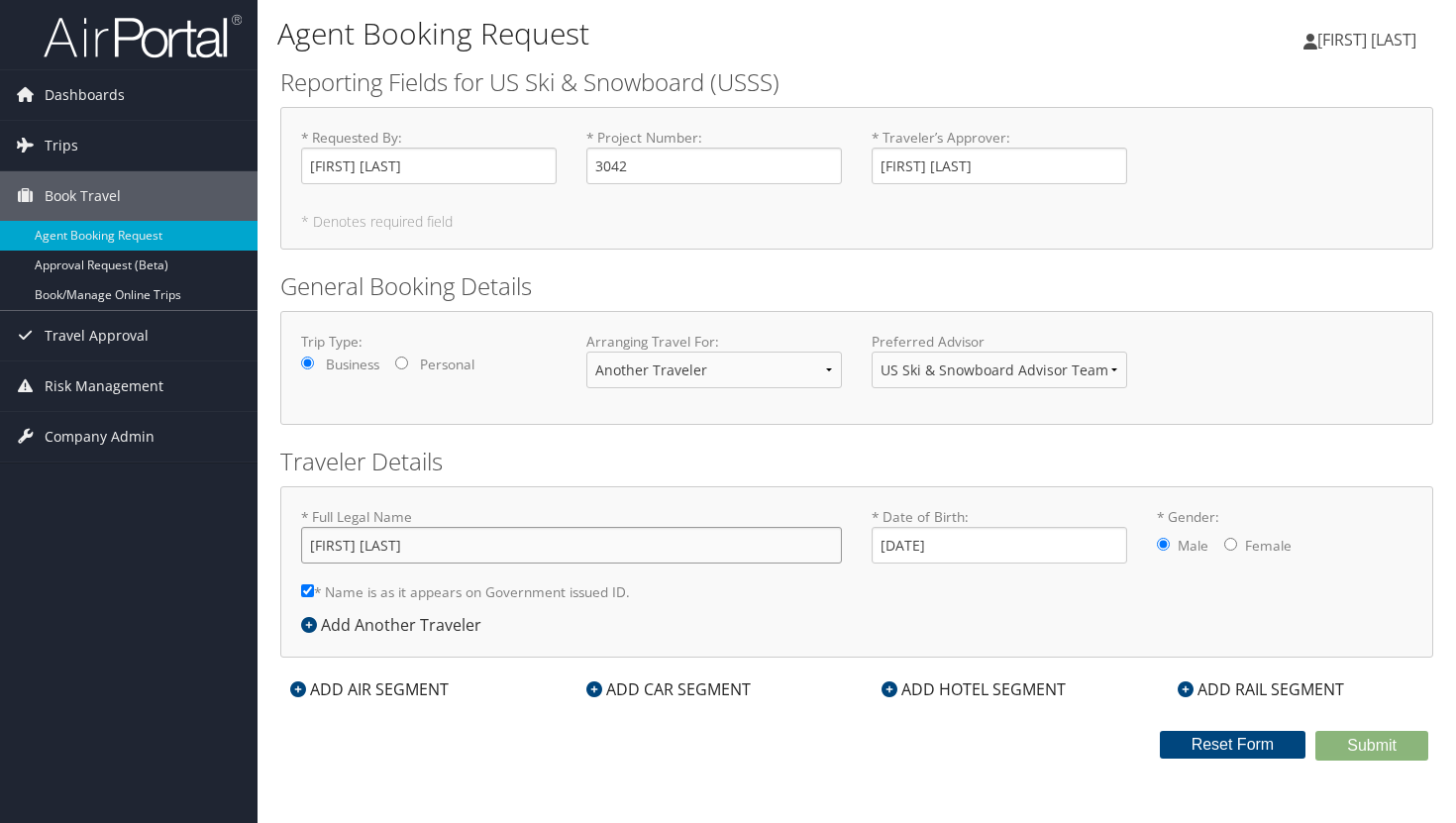 type on "[FIRST] [LAST]" 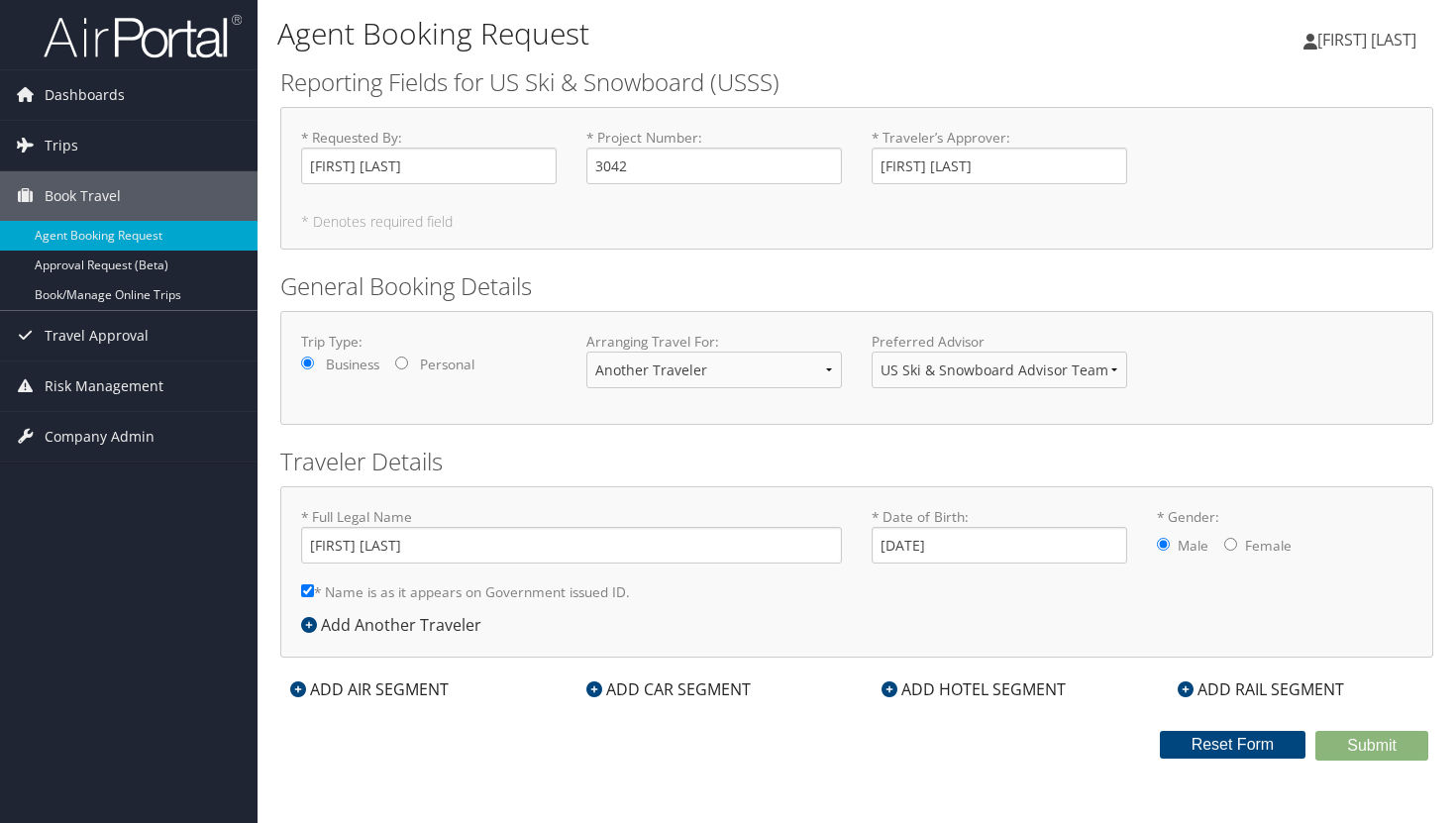 click on "* Full Legal Name [FIRST] [LAST] * Name is as it appears on Government issued ID. Required * Date of Birth: [DATE] Invalid Date * Gender:  Male Female    Add Another Traveler" at bounding box center [857, 571] 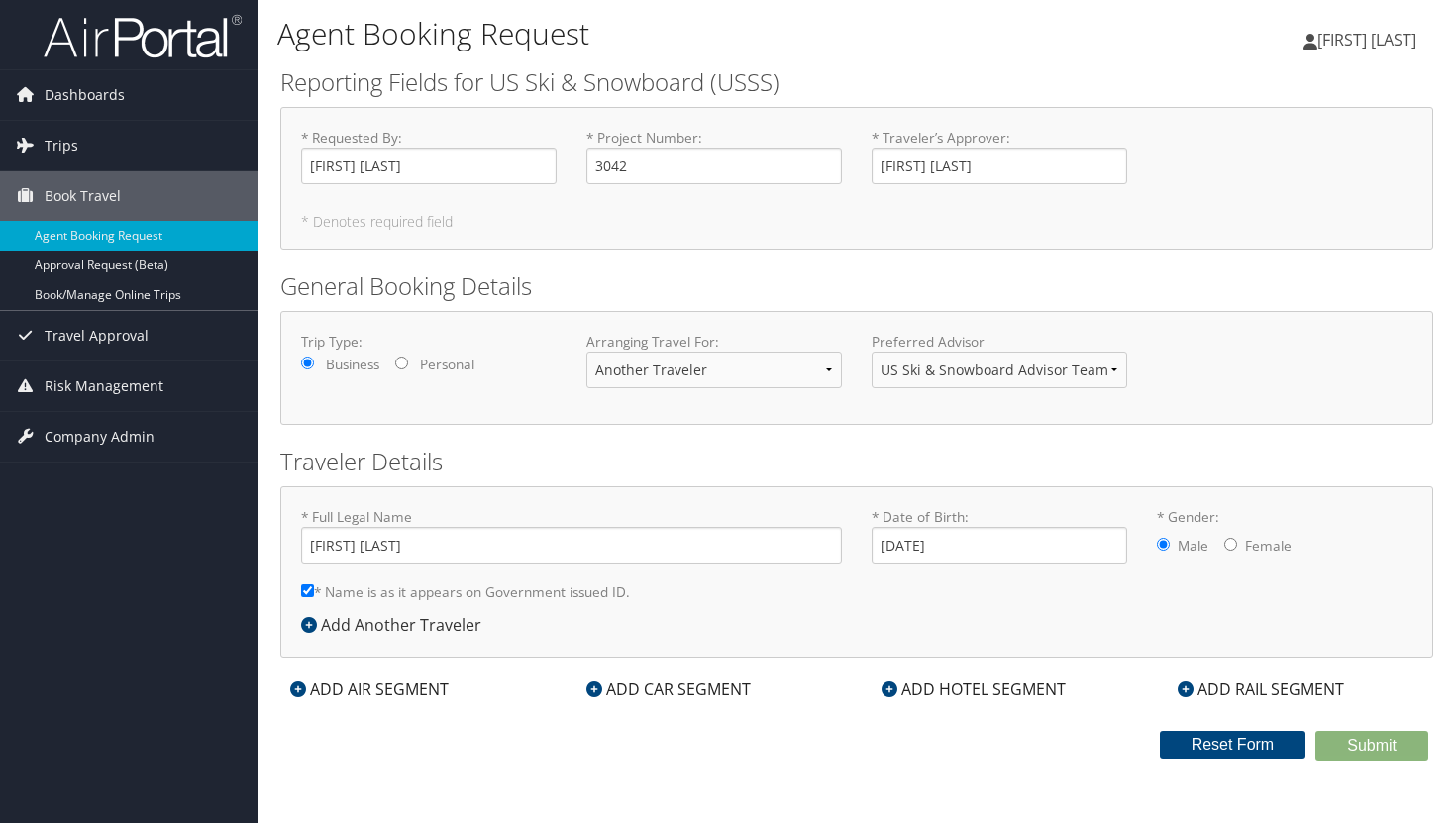 click on "ADD AIR SEGMENT" at bounding box center (369, 689) 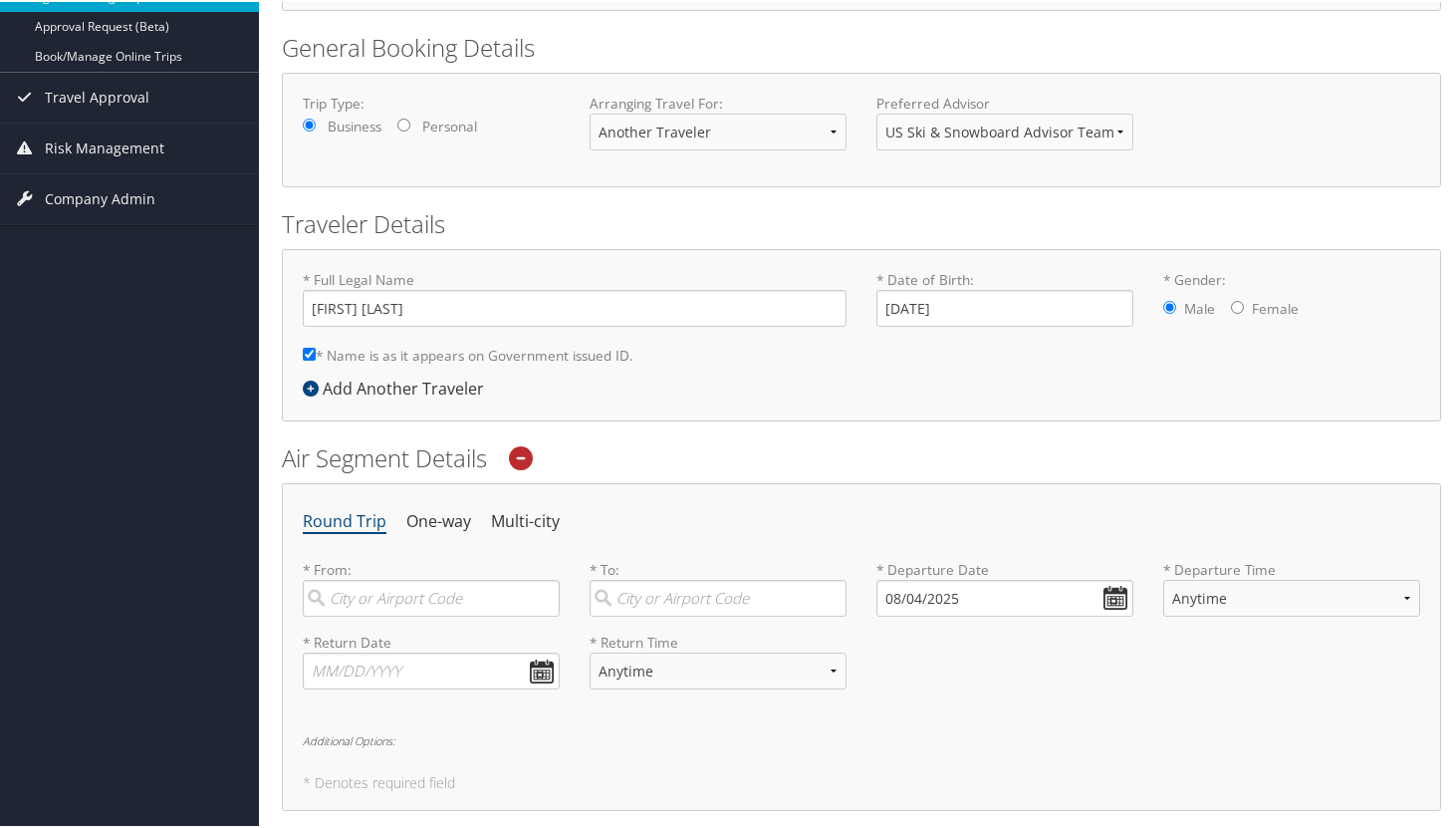 scroll, scrollTop: 247, scrollLeft: 0, axis: vertical 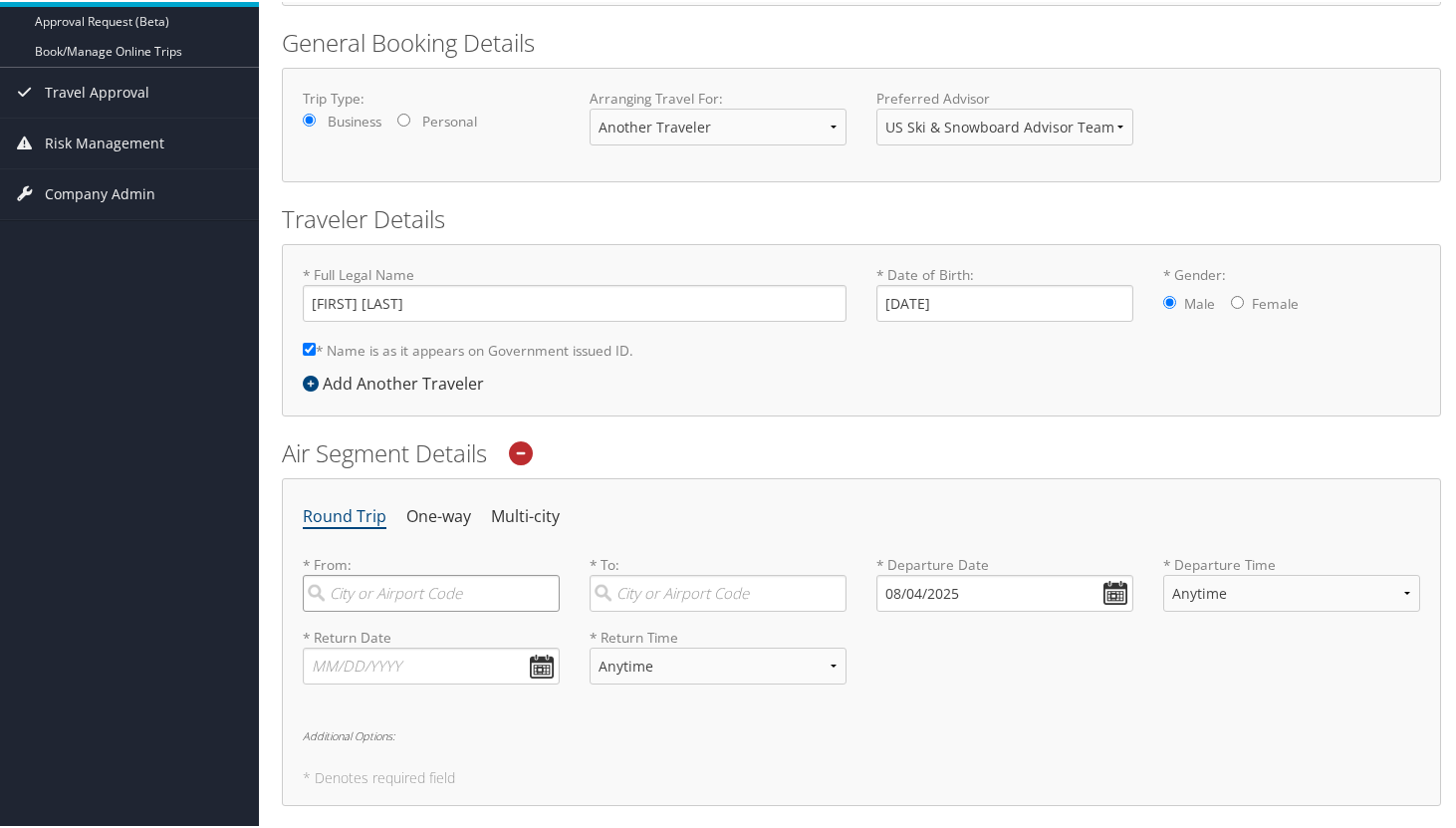 click at bounding box center (431, 591) 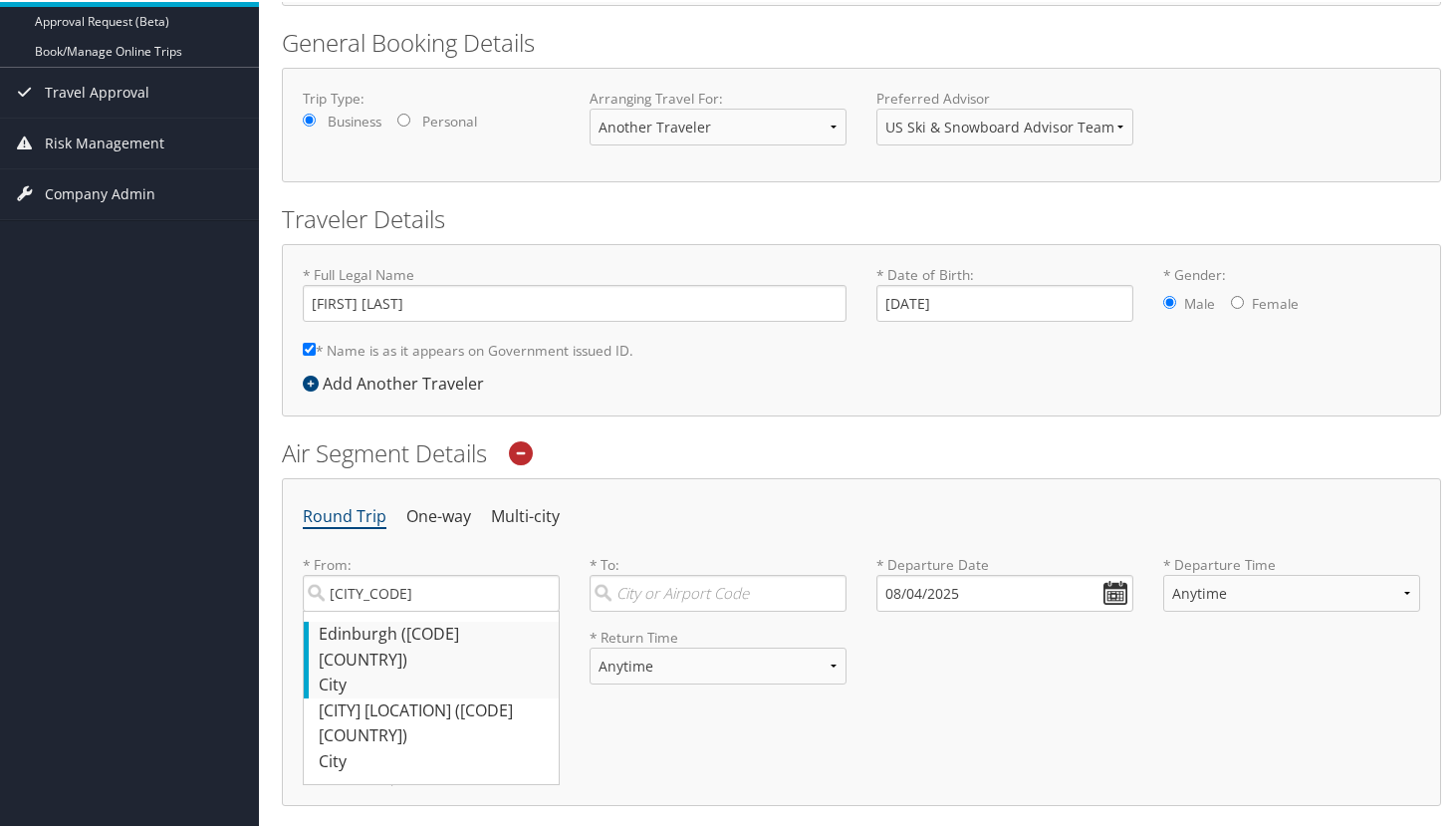 click on "[CITY]   ([CODE] [COUNTRY])" at bounding box center [433, 645] 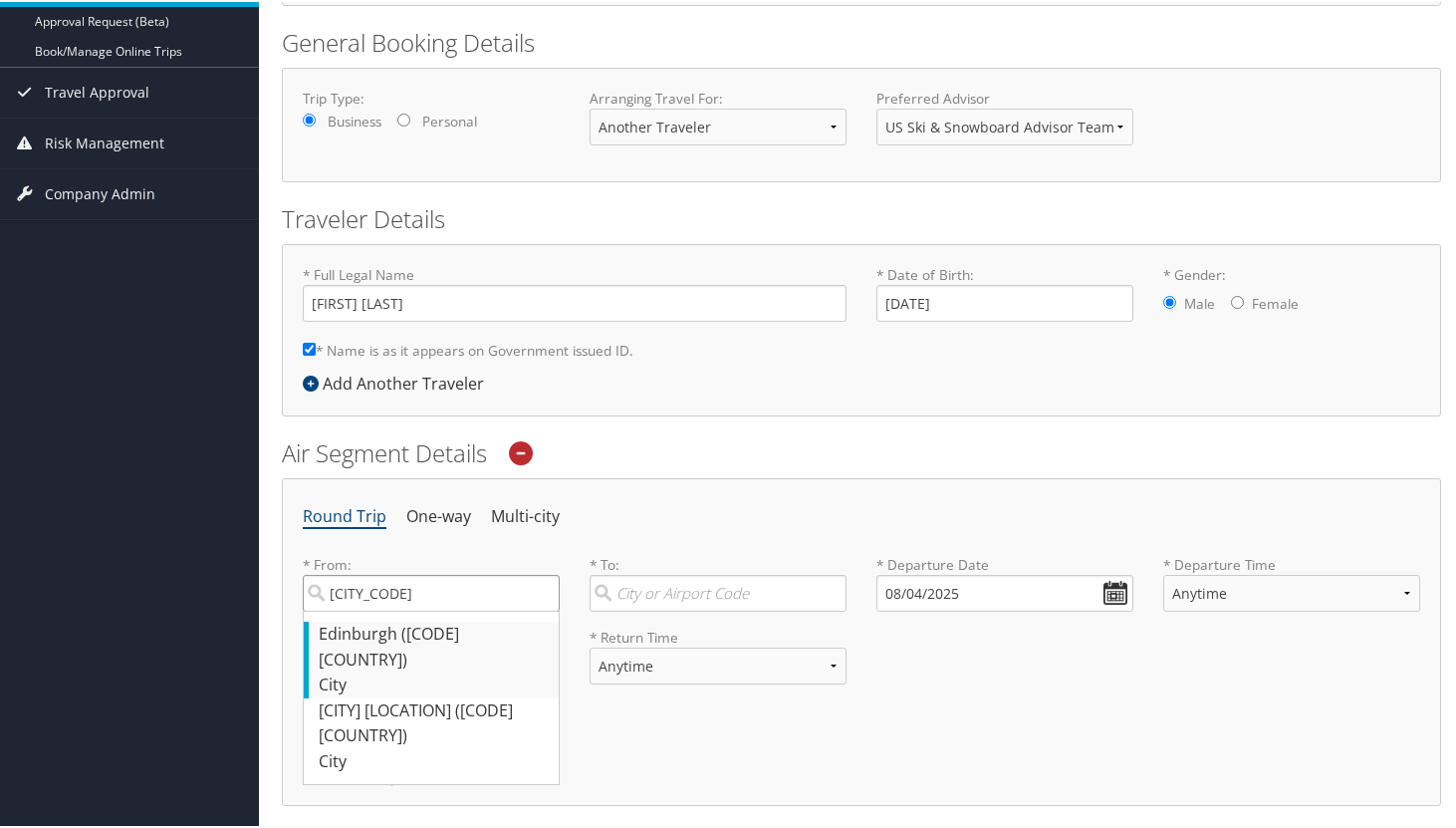 click on "[CITY_CODE]" at bounding box center (431, 591) 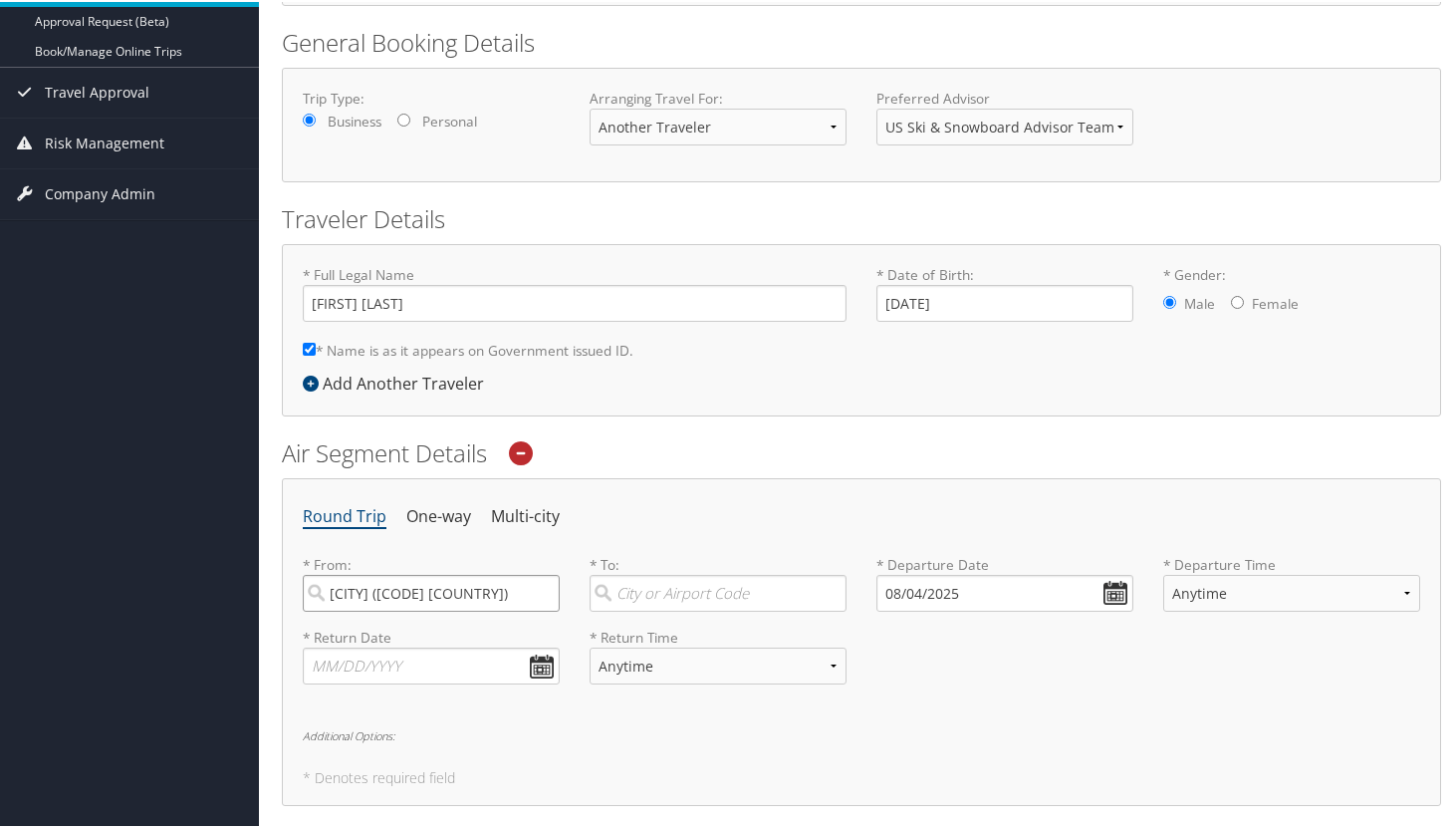 scroll, scrollTop: 0, scrollLeft: 4, axis: horizontal 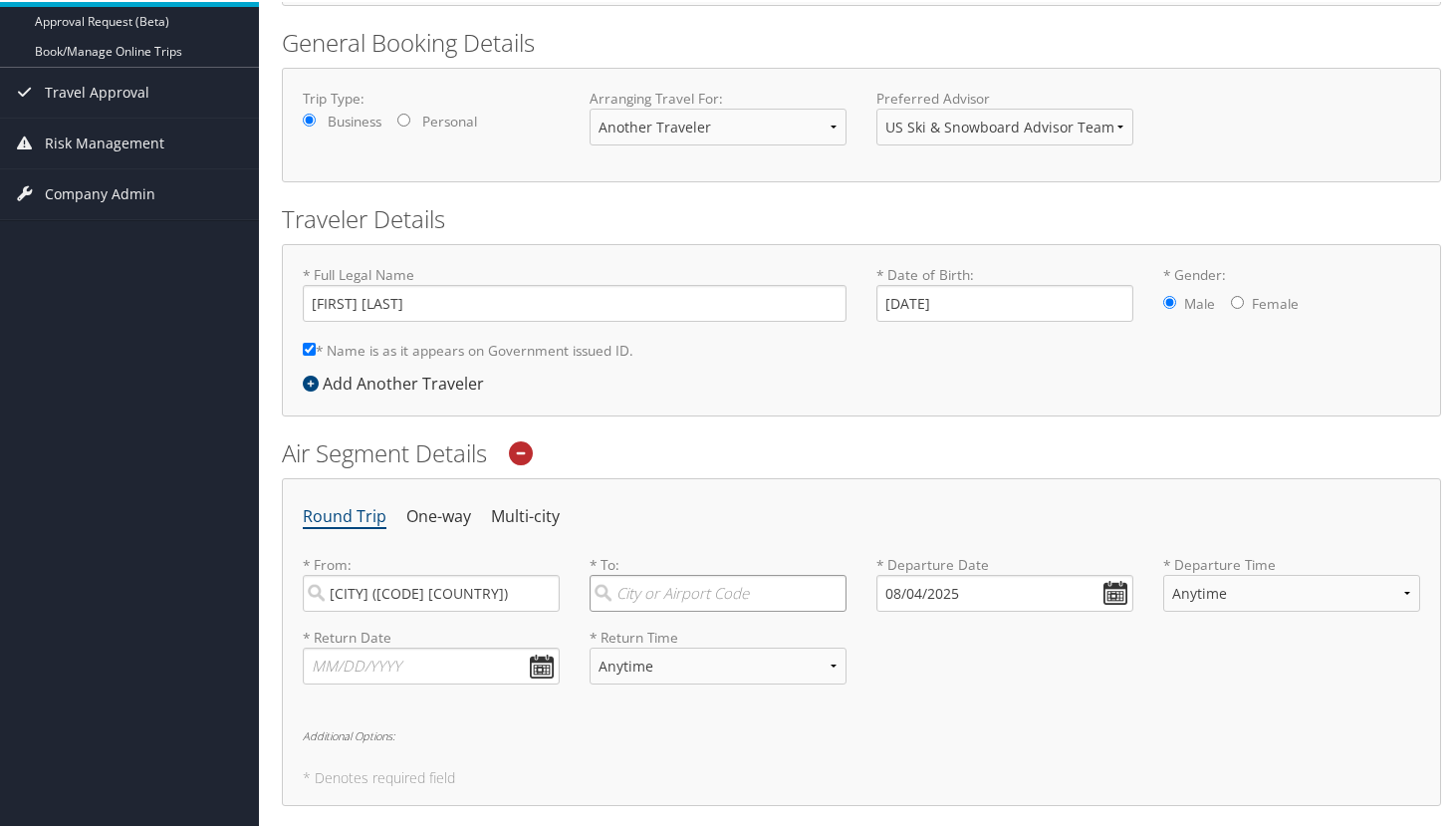 click at bounding box center (718, 591) 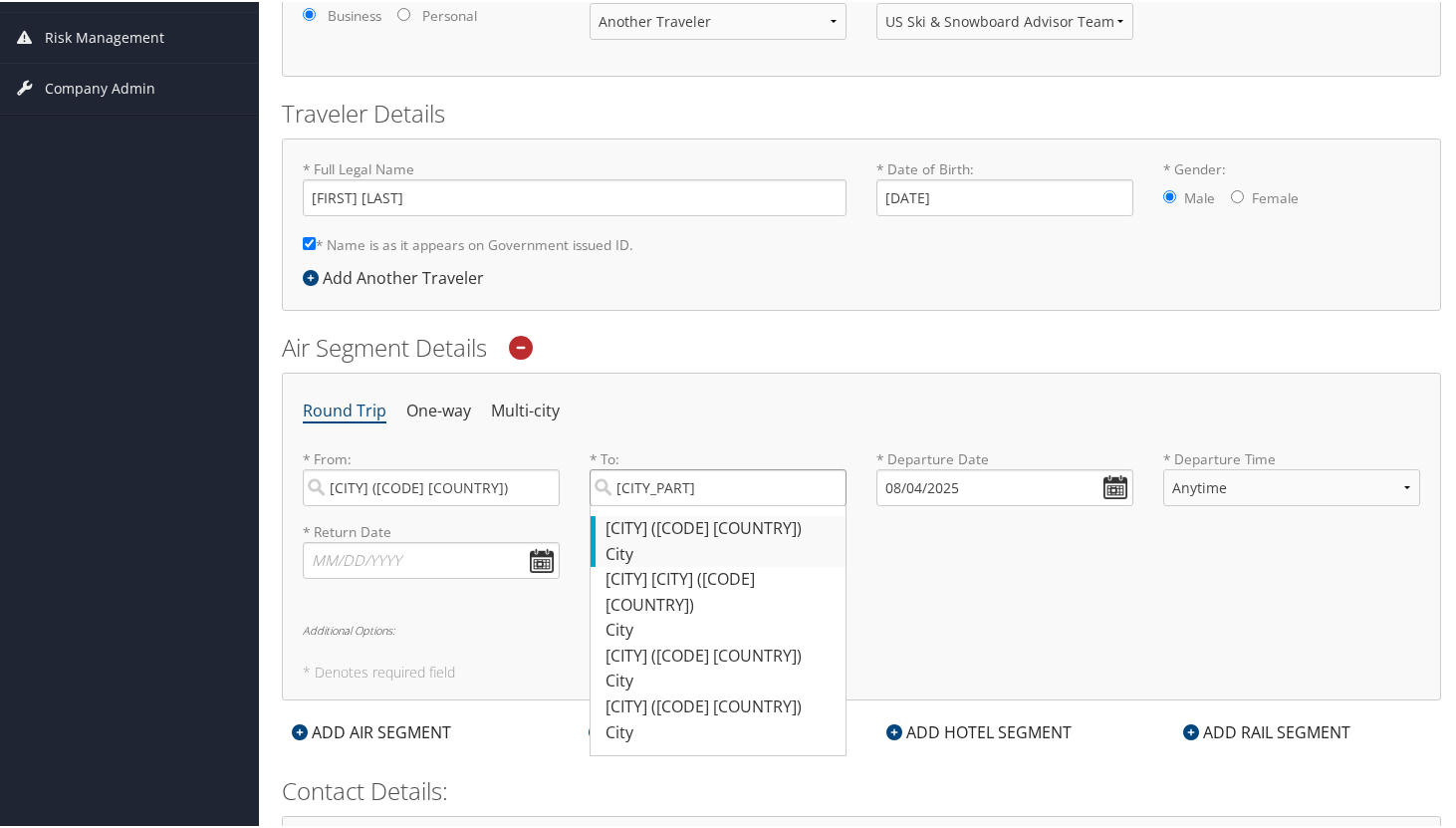 scroll, scrollTop: 362, scrollLeft: 0, axis: vertical 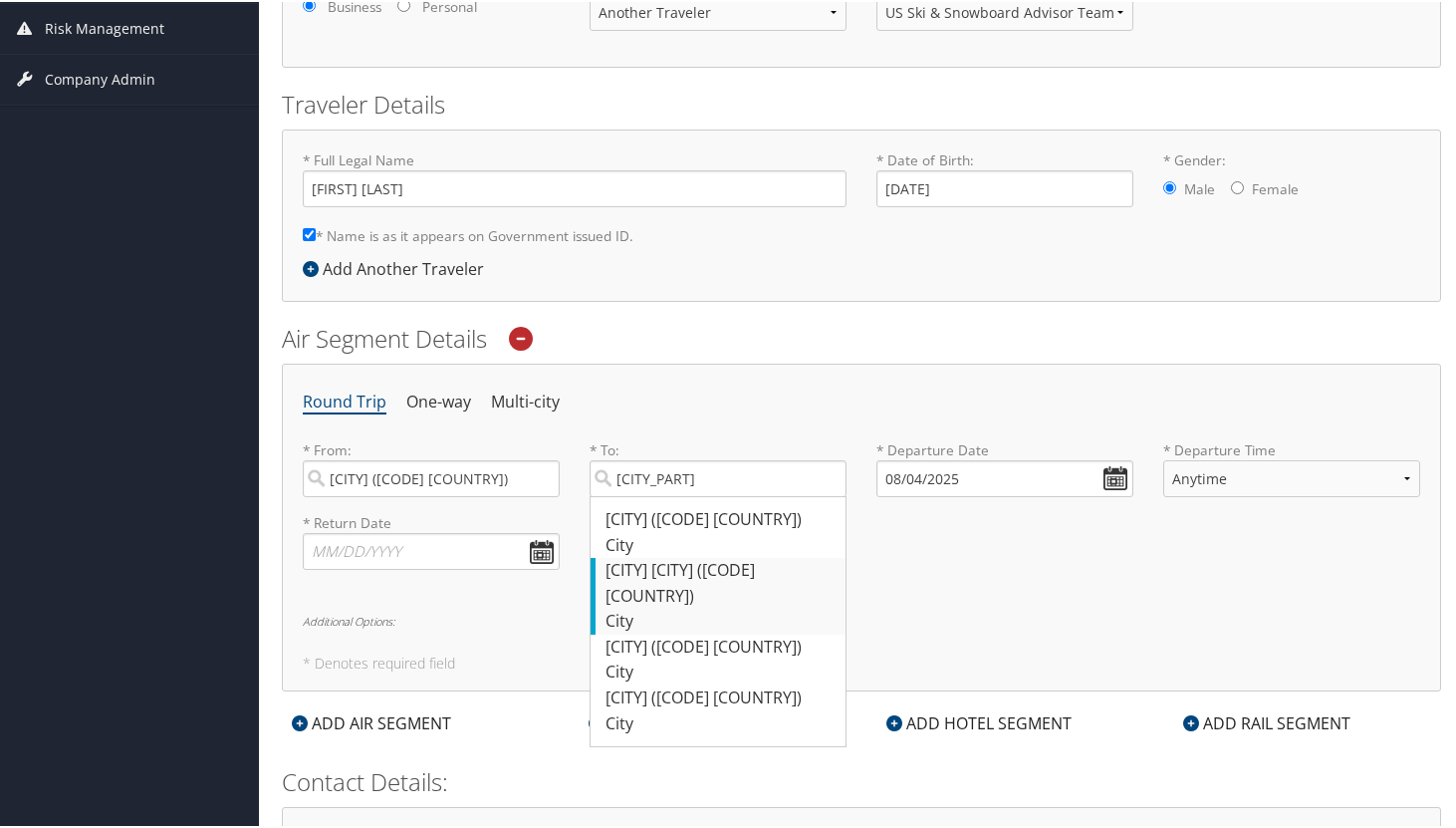 click on "[CITY]   ([CODE] [COUNTRY])" at bounding box center (720, 581) 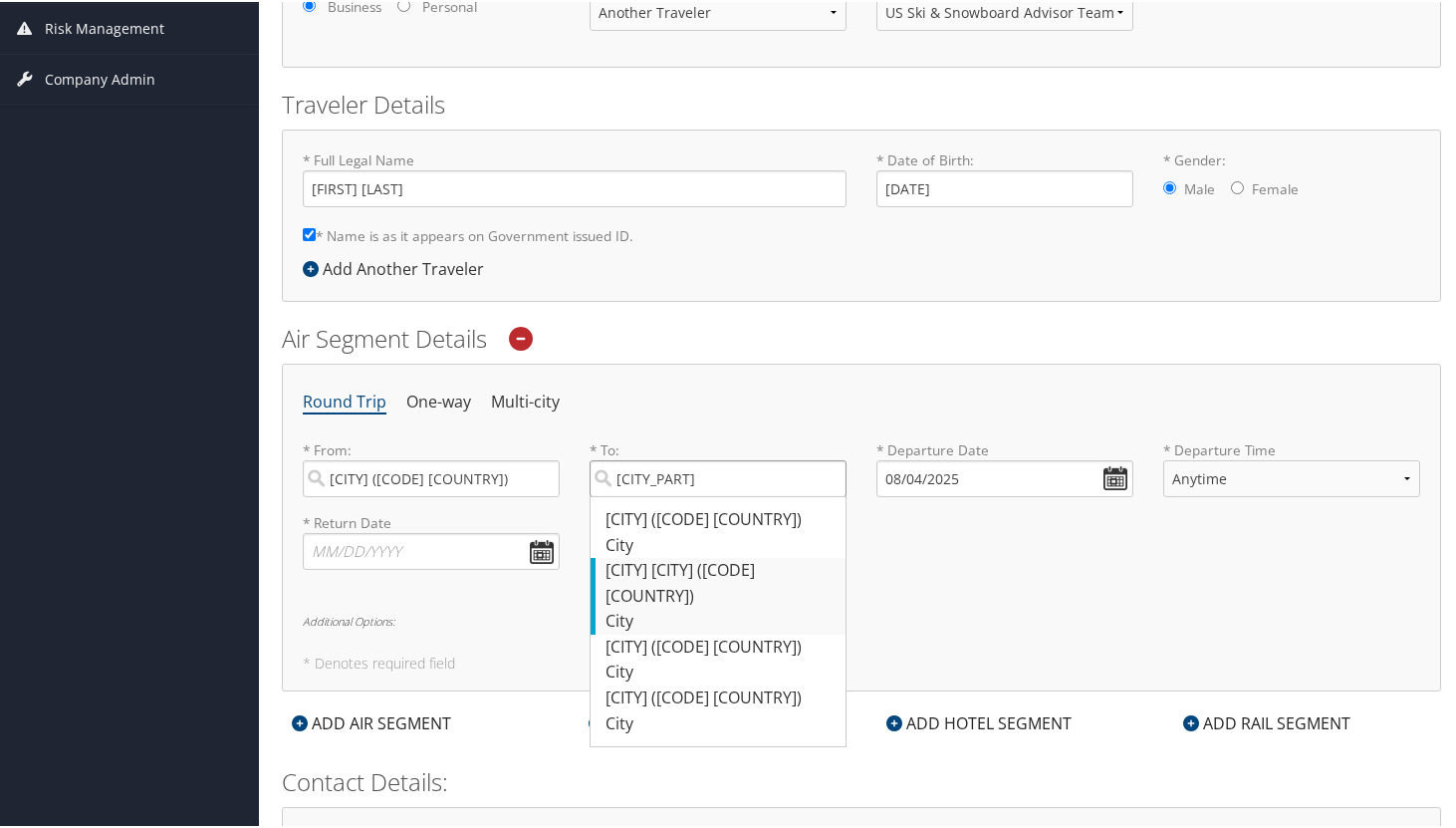 click on "[CITY_PART]" at bounding box center [718, 476] 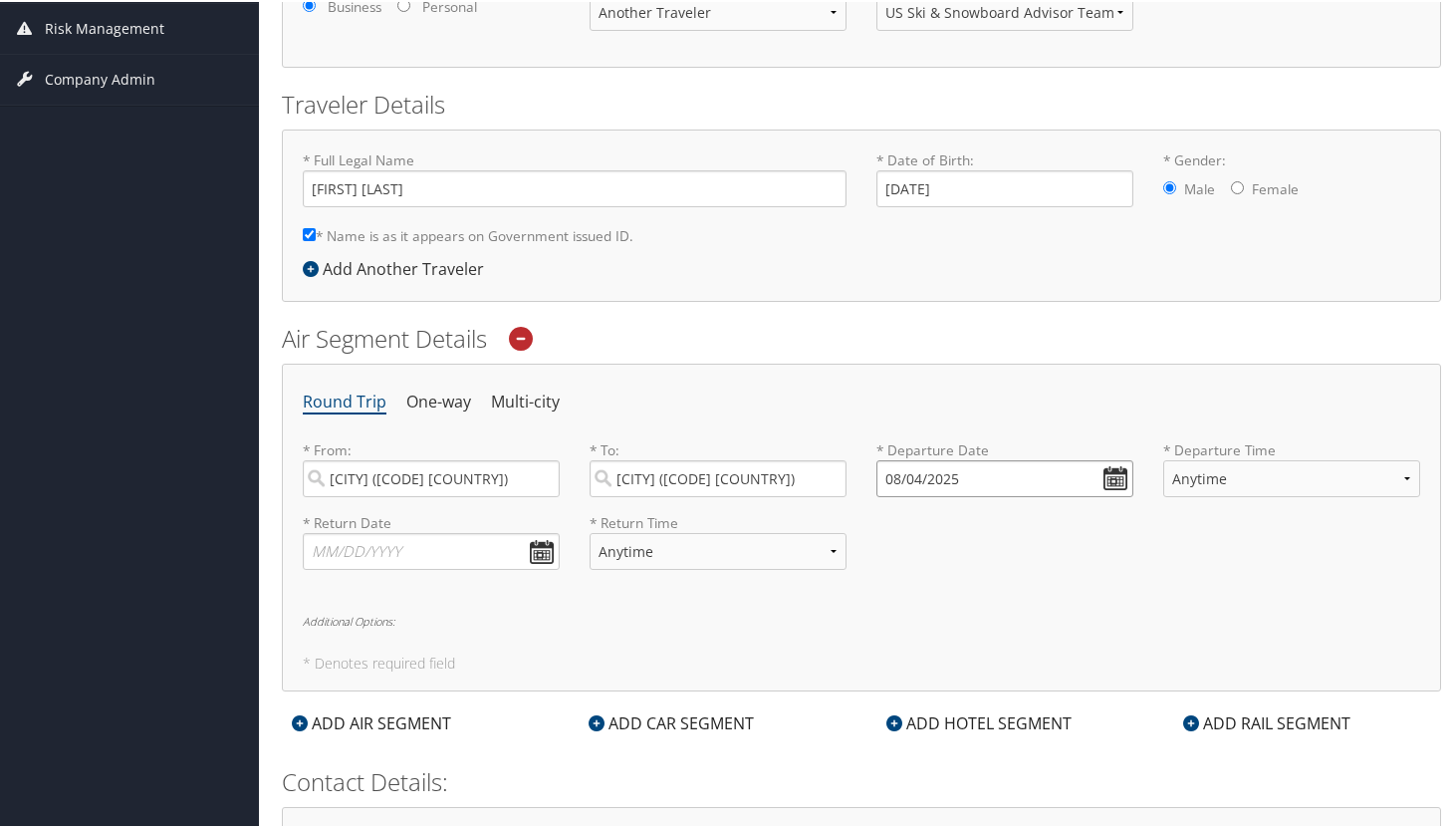 click on "08/04/2025" at bounding box center [1005, 476] 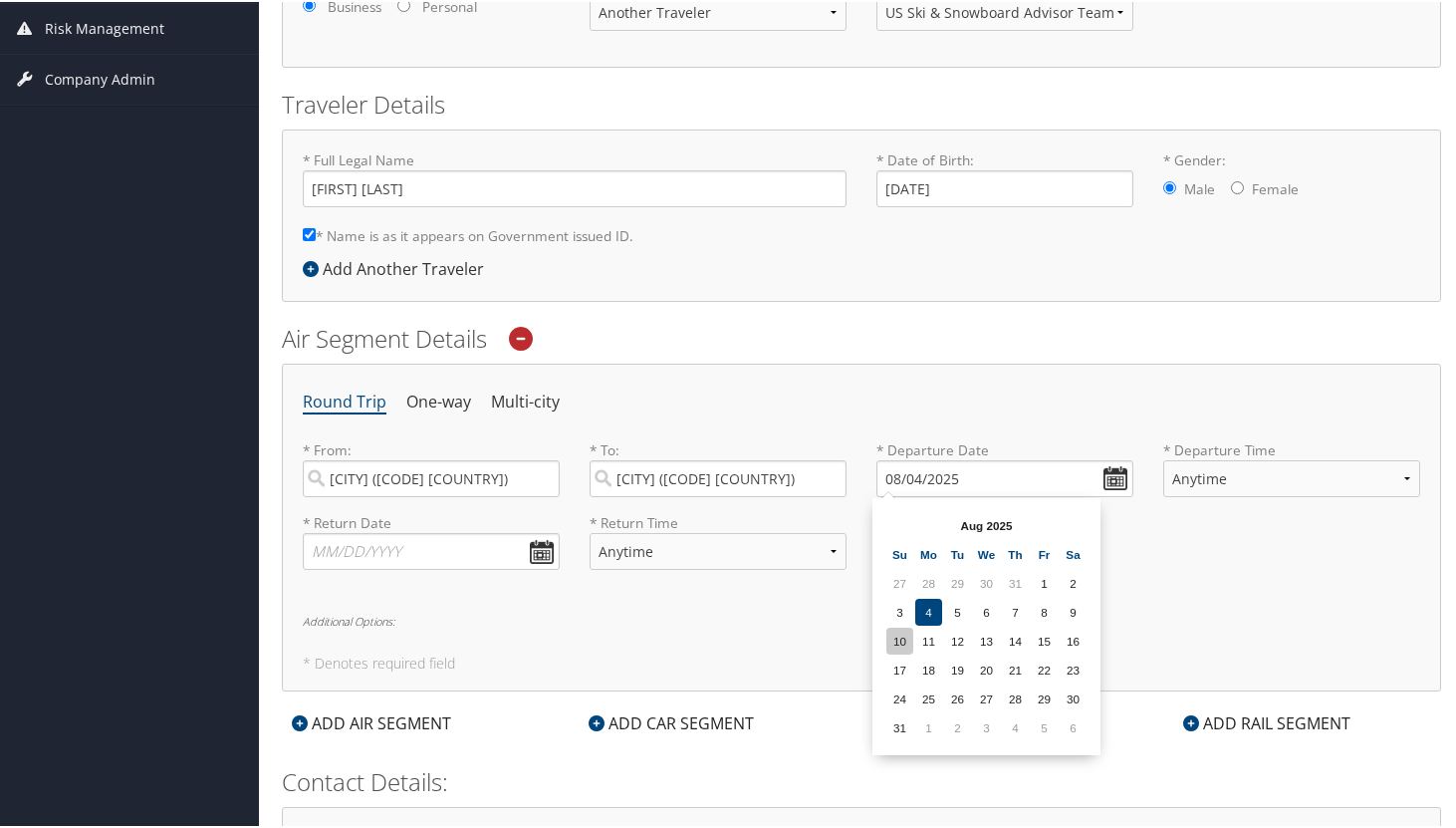click on "10" at bounding box center (899, 639) 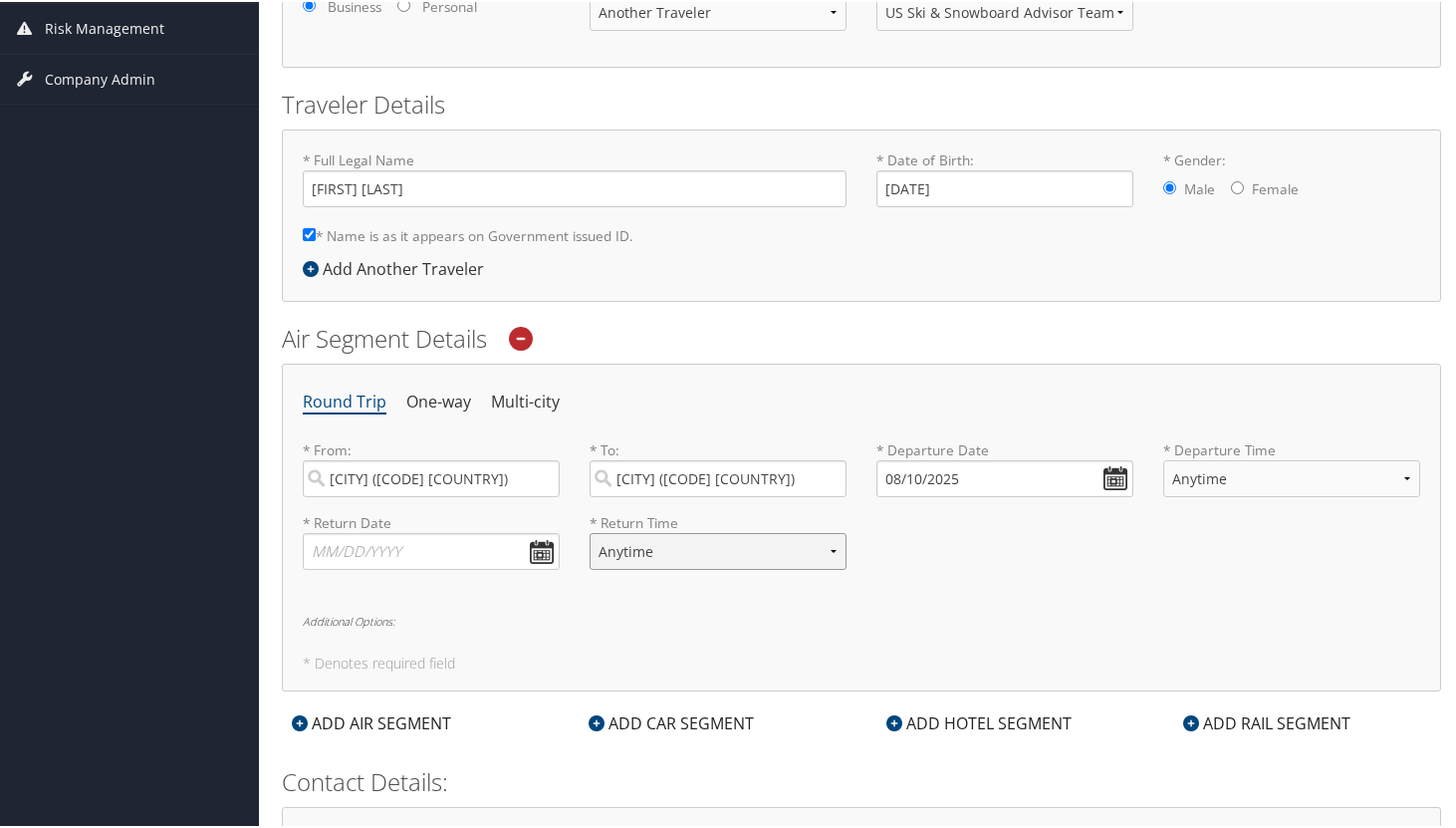 click on "Anytime Early Morning (5AM-7AM) Morning (7AM-12PM) Afternoon (12PM-5PM) Evening (5PM-10PM) Red Eye (10PM-5AM)  12:00 AM   1:00 AM   2:00 AM   3:00 AM   4:00 AM   5:00 AM   6:00 AM   7:00 AM   8:00 AM   9:00 AM   10:00 AM   11:00 AM   12:00 PM (Noon)   1:00 PM   2:00 PM   3:00 PM   4:00 PM   5:00 PM   6:00 PM   7:00 PM   8:00 PM   9:00 PM   10:00 PM   11:00 PM" at bounding box center (718, 549) 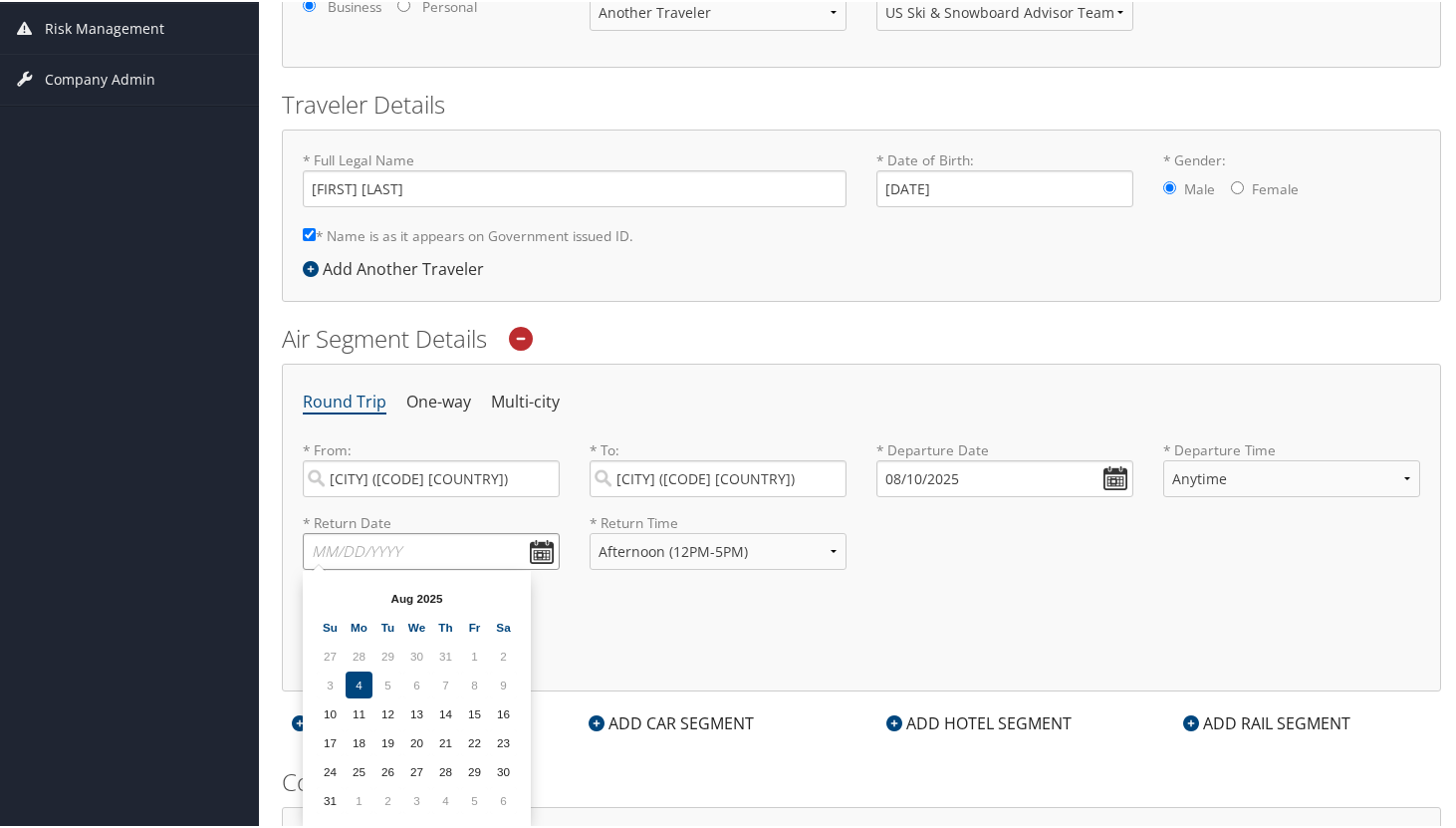 click at bounding box center (431, 549) 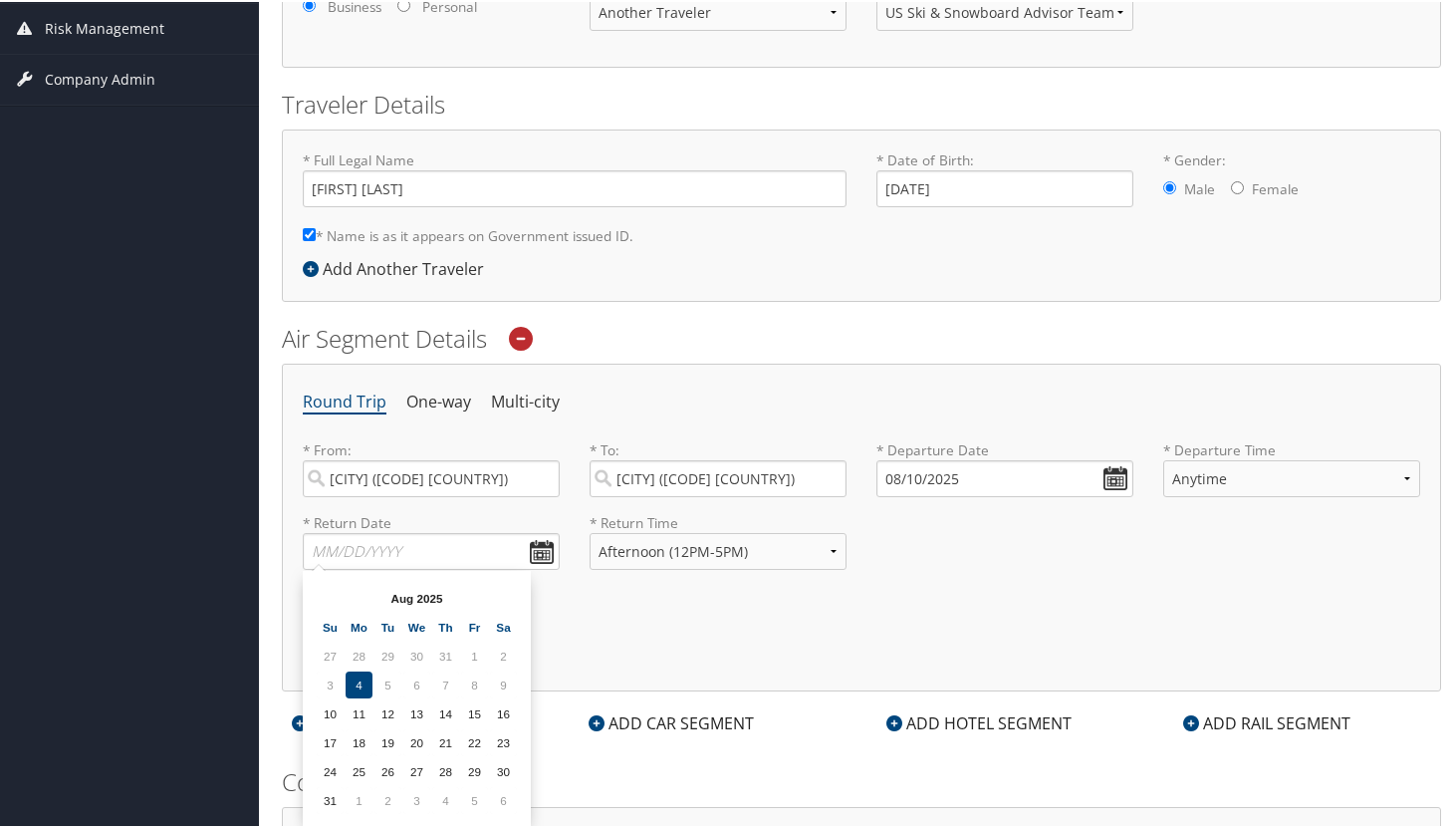 click on "Round Trip One-way Multi-city * From: [CITY] ([CODE] [COUNTRY]) Required * To: [CITY] ([CODE] [COUNTRY]) Required * Departure Date [DATE] Dates must be valid * Departure Time Anytime Early Morning (5AM-7AM) Morning (7AM-12PM) Afternoon (12PM-5PM) Evening (5PM-10PM) Red Eye (10PM-5AM)  12:00 AM   1:00 AM   2:00 AM   3:00 AM   4:00 AM   5:00 AM   6:00 AM   7:00 AM   8:00 AM   9:00 AM   10:00 AM   11:00 AM   12:00 PM (Noon)   1:00 PM   2:00 PM   3:00 PM   4:00 PM   5:00 PM   6:00 PM   7:00 PM   8:00 PM   9:00 PM   10:00 PM   11:00 PM  Required * Return Date Dates must be valid * Return Time Anytime Early Morning (5AM-7AM) Morning (7AM-12PM) Afternoon (12PM-5PM) Evening (5PM-10PM) Red Eye (10PM-5AM)  12:00 AM   1:00 AM   2:00 AM   3:00 AM   4:00 AM   5:00 AM   6:00 AM   7:00 AM   8:00 AM   9:00 AM   10:00 AM   11:00 AM   12:00 PM (Noon)   1:00 PM   2:00 PM   3:00 PM   4:00 PM   5:00 PM   6:00 PM   7:00 PM   8:00 PM   9:00 PM   10:00 PM   11:00 PM  Required   Additional Options: * Denotes required field" at bounding box center [861, 525] 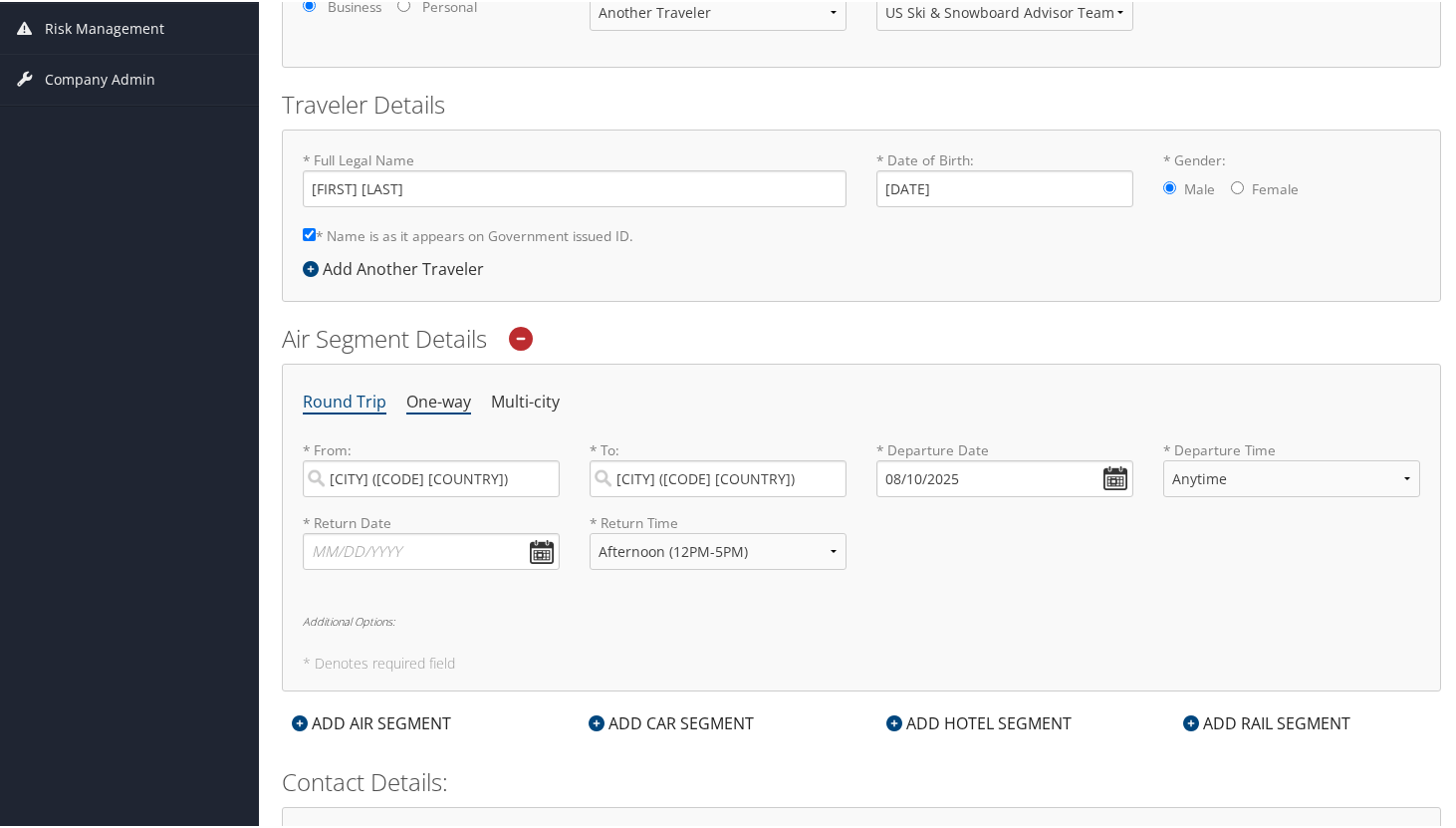 click on "One-way" at bounding box center (438, 401) 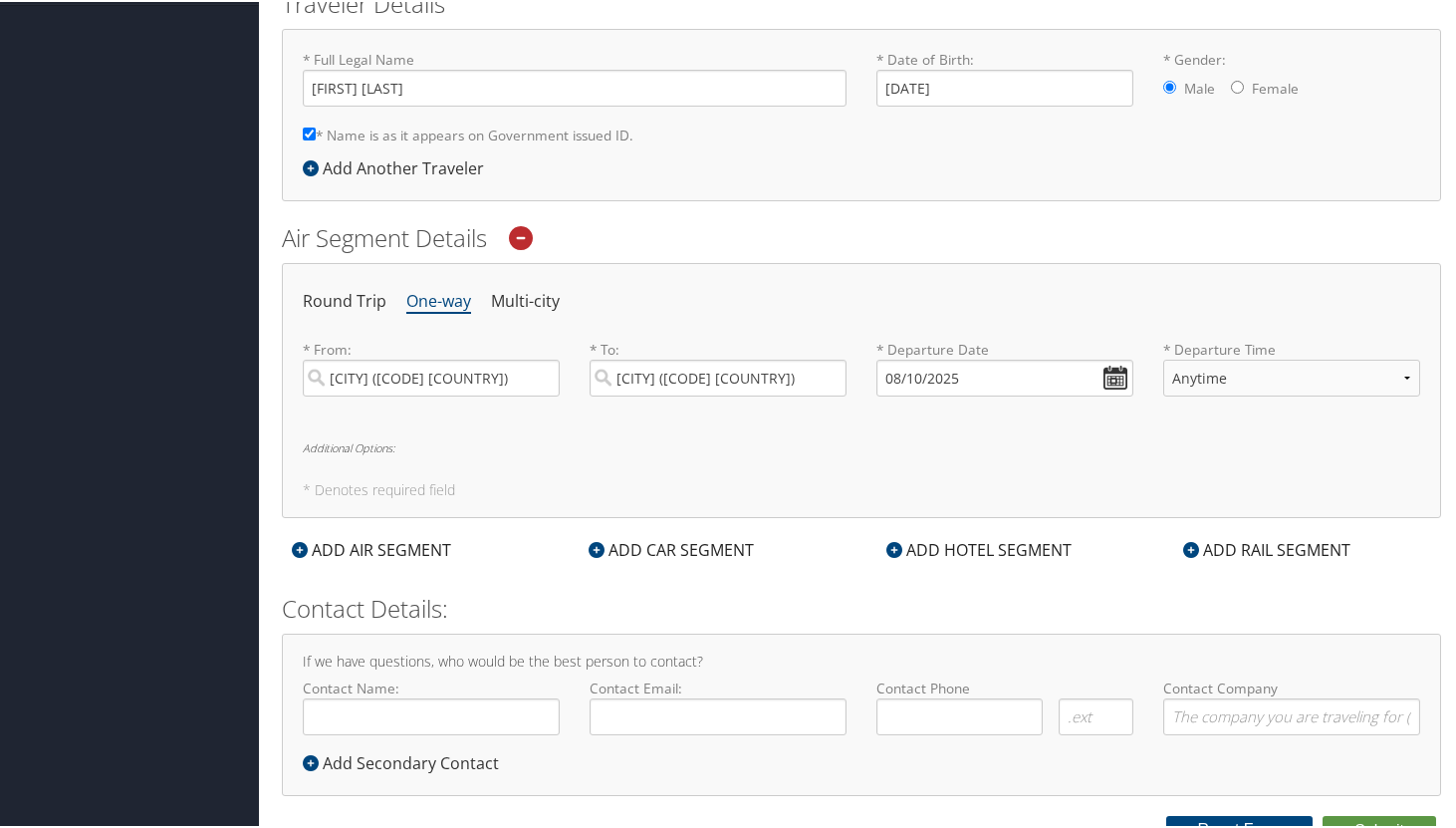 scroll, scrollTop: 478, scrollLeft: 0, axis: vertical 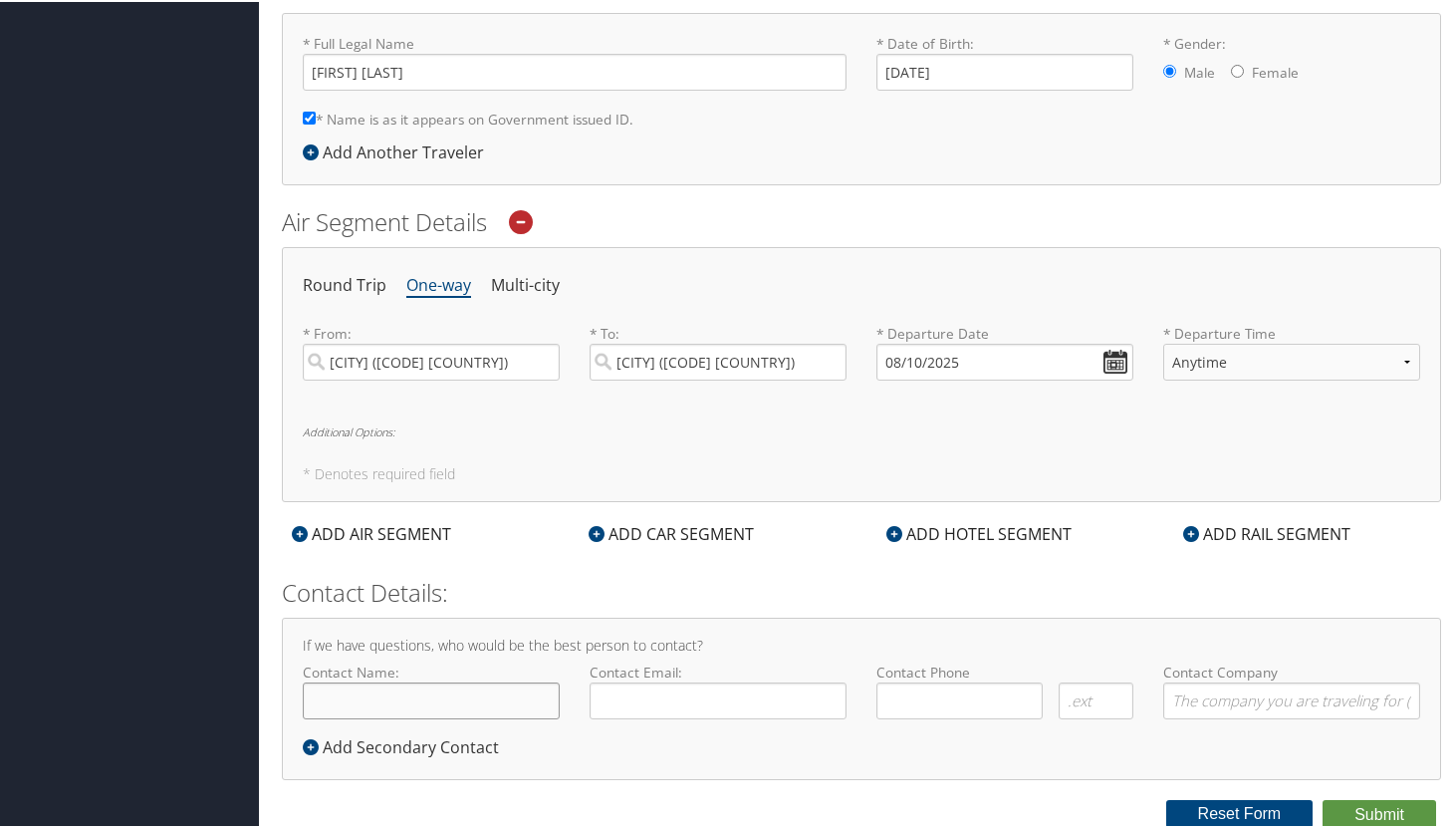 click on "Contact Name:" 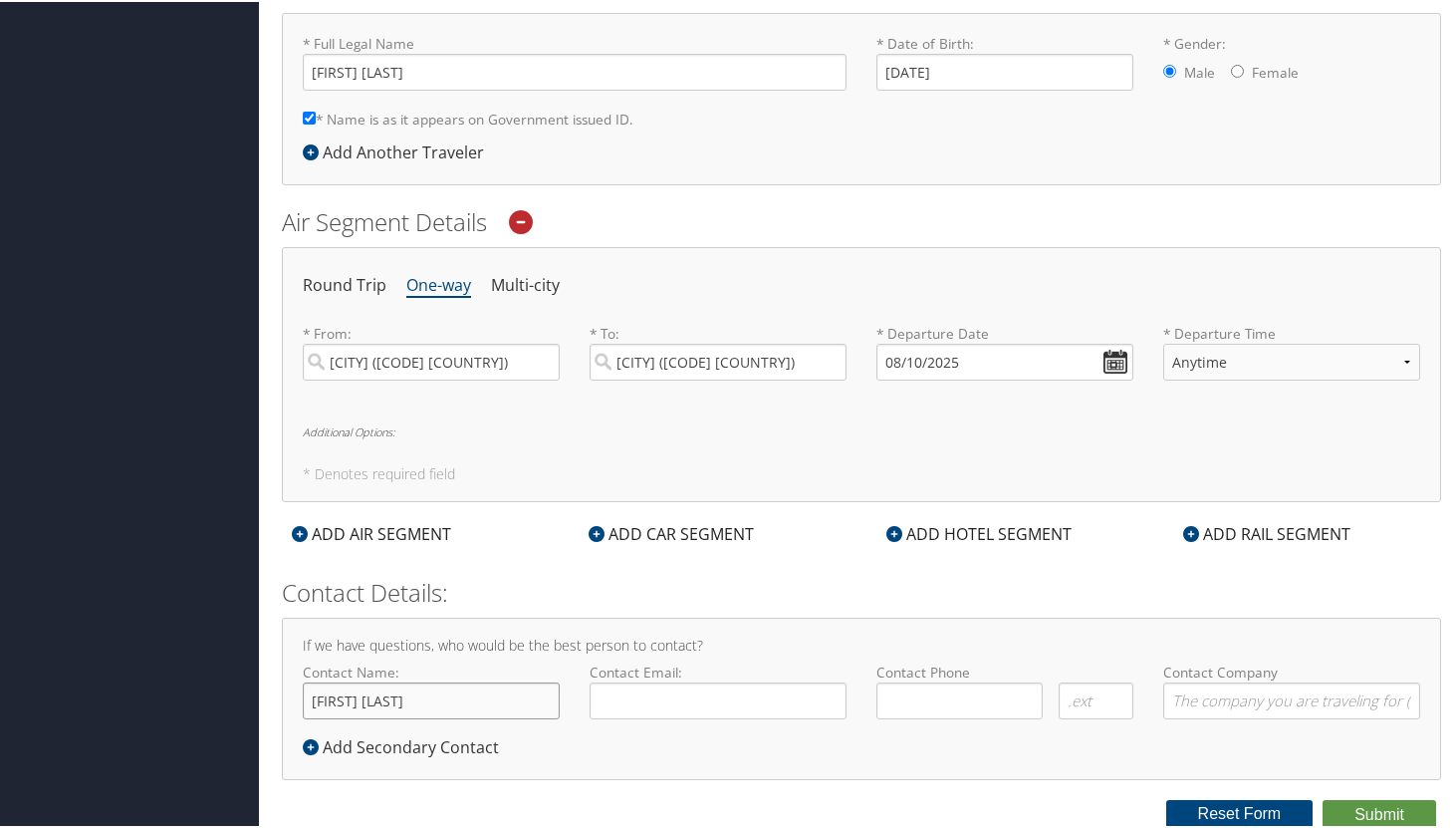 type on "[FIRST] [LAST]" 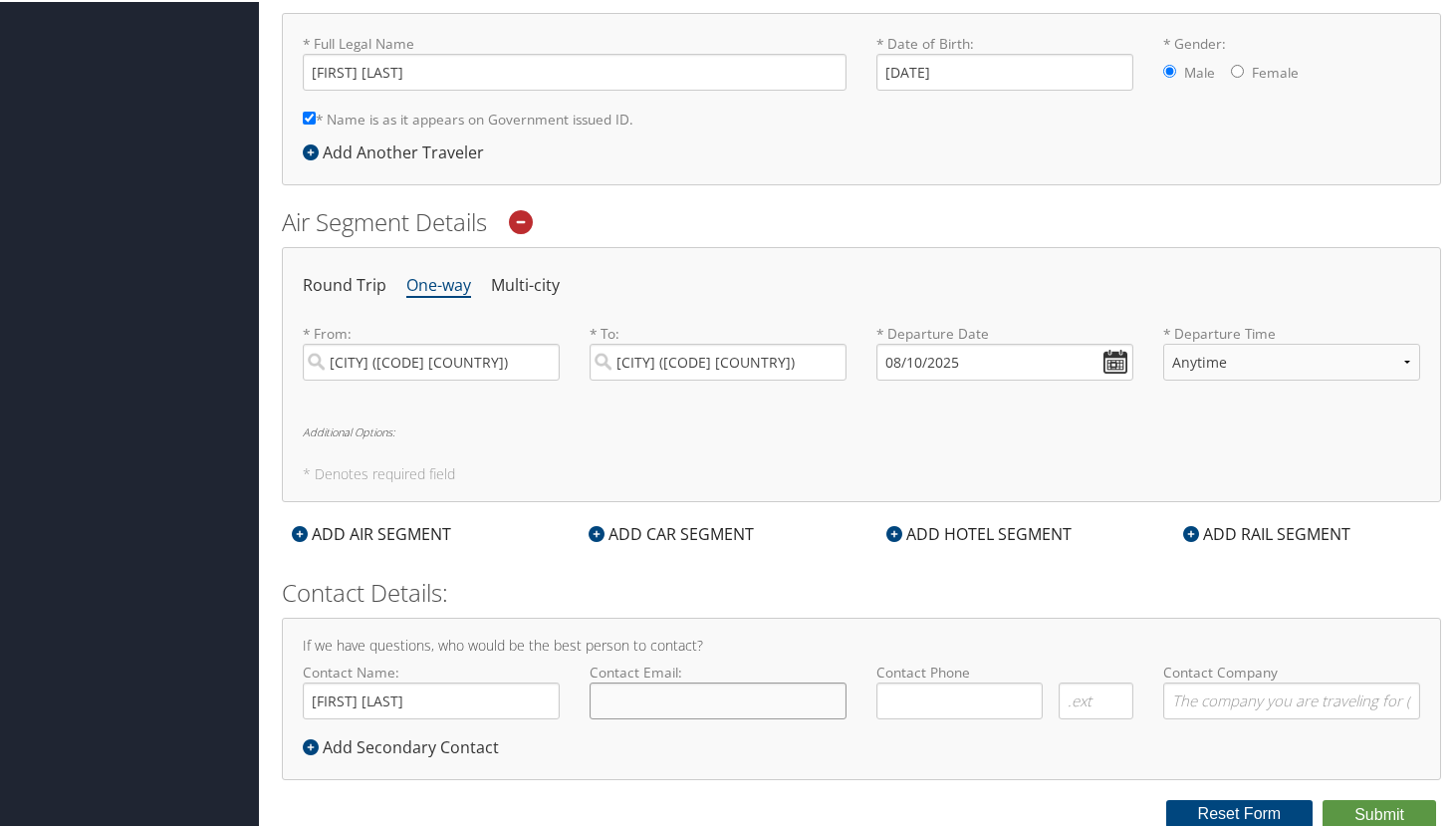 click on "Contact Email:" 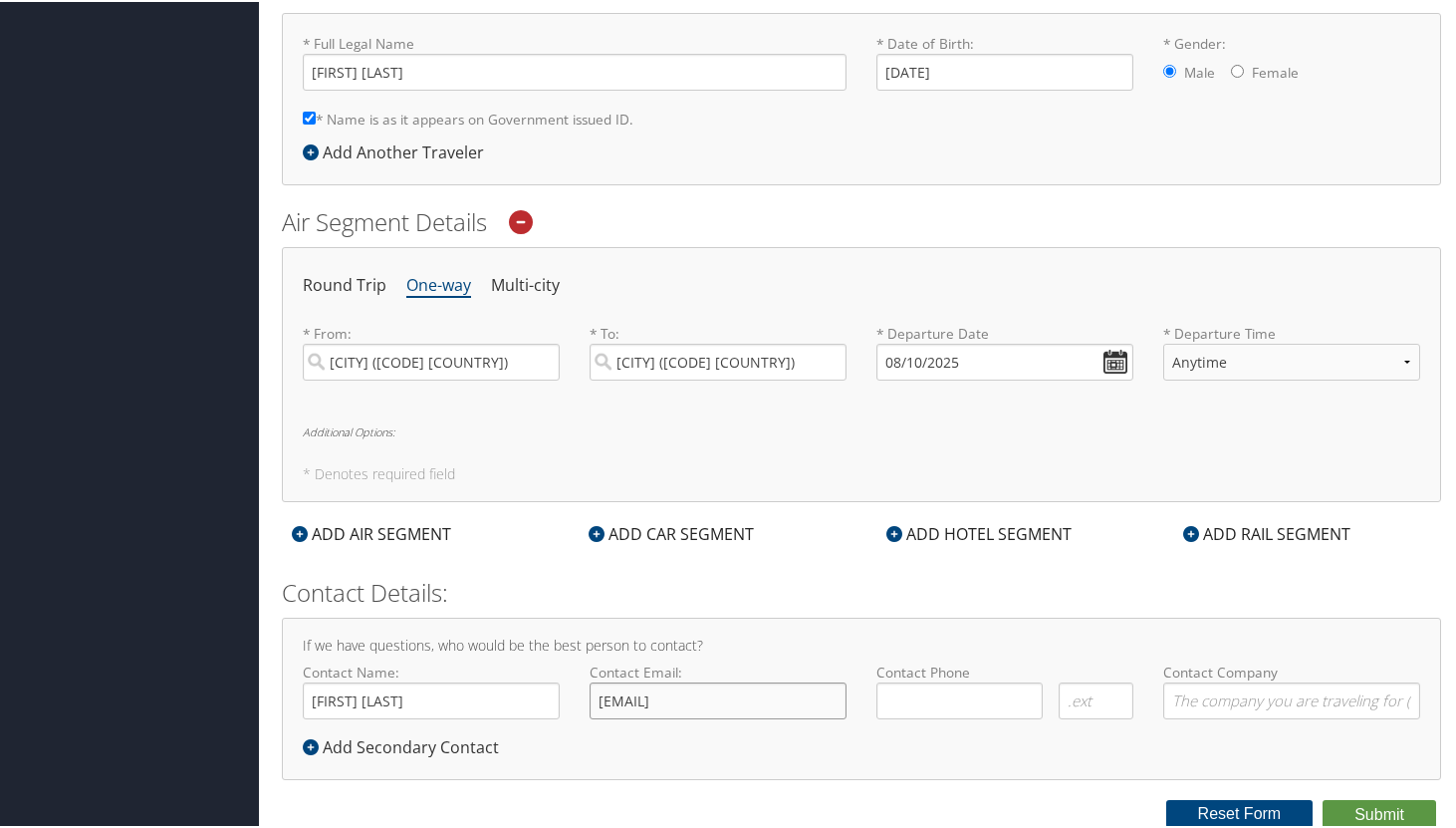 scroll, scrollTop: 0, scrollLeft: 58, axis: horizontal 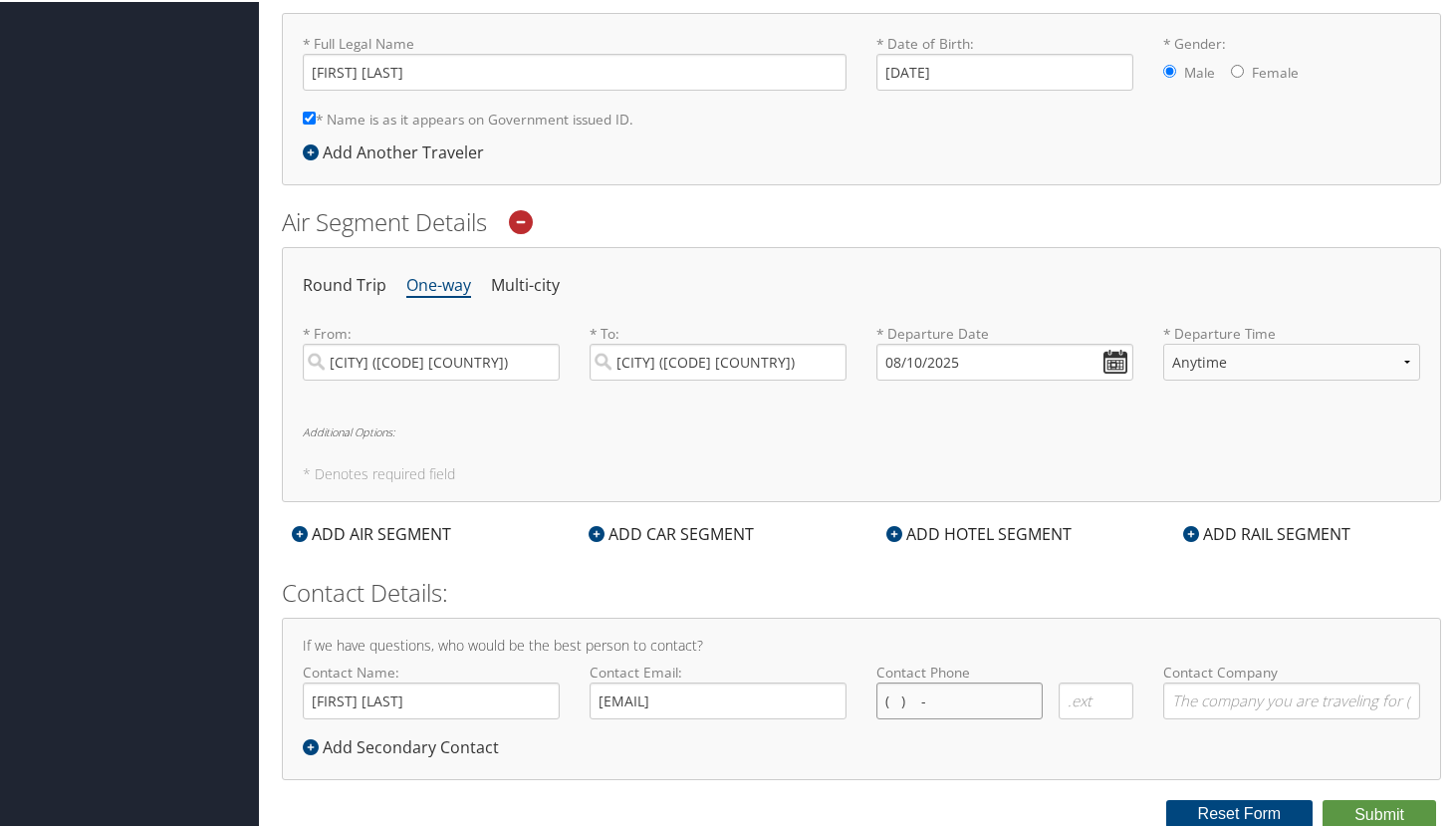 click on "(   )    -" at bounding box center [959, 698] 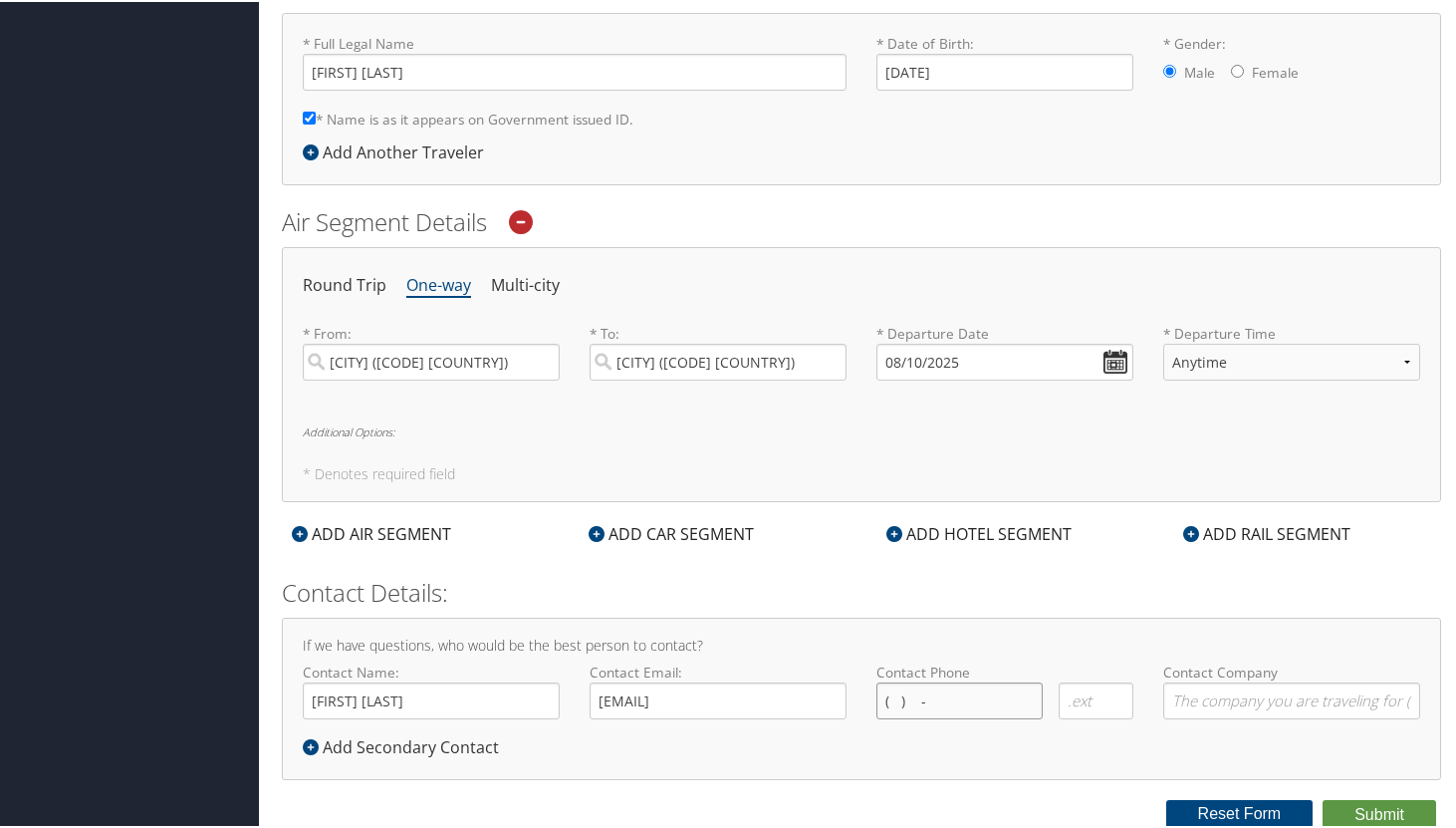 type on "(   )    -" 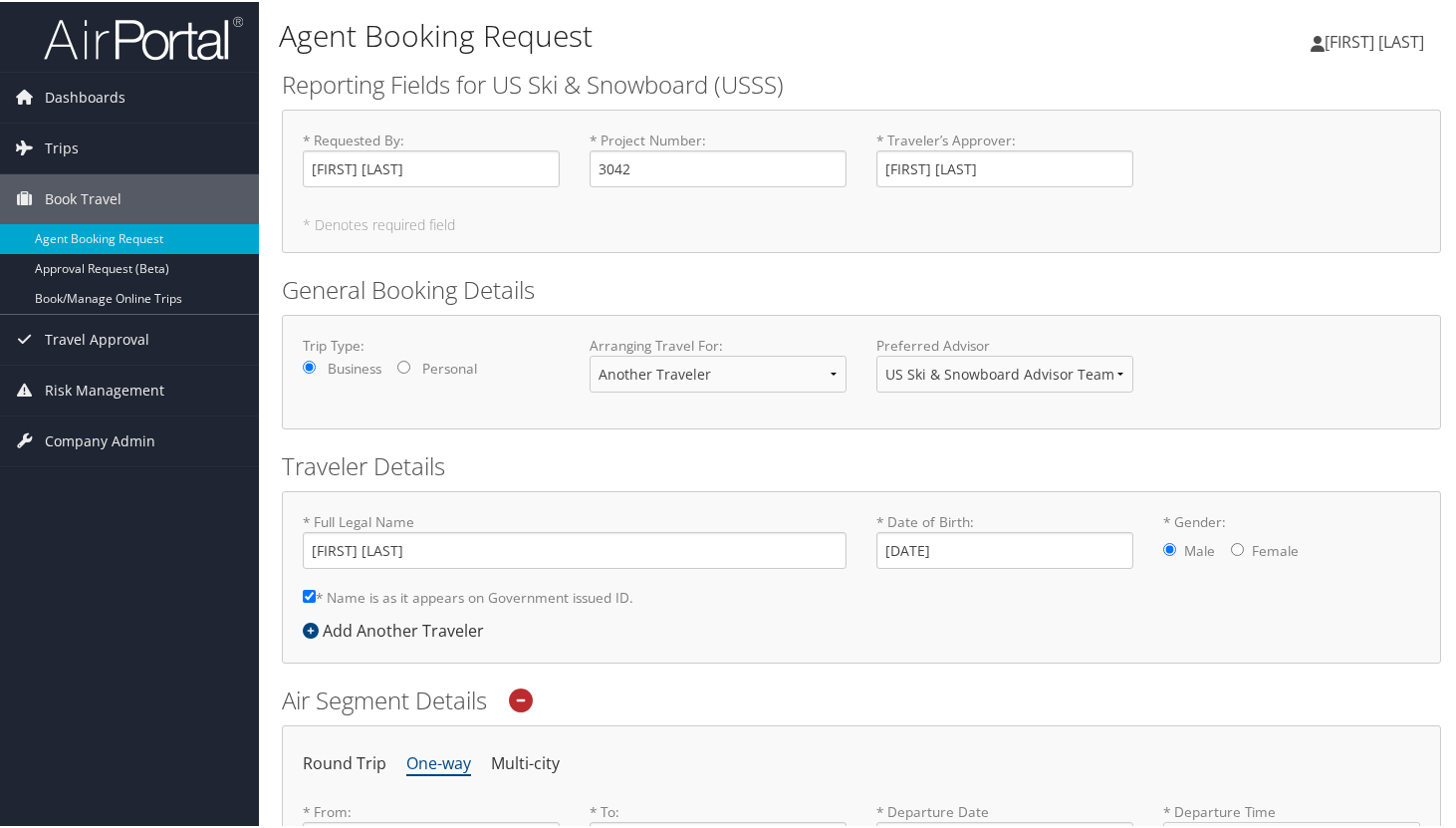 type on "(   )    -" 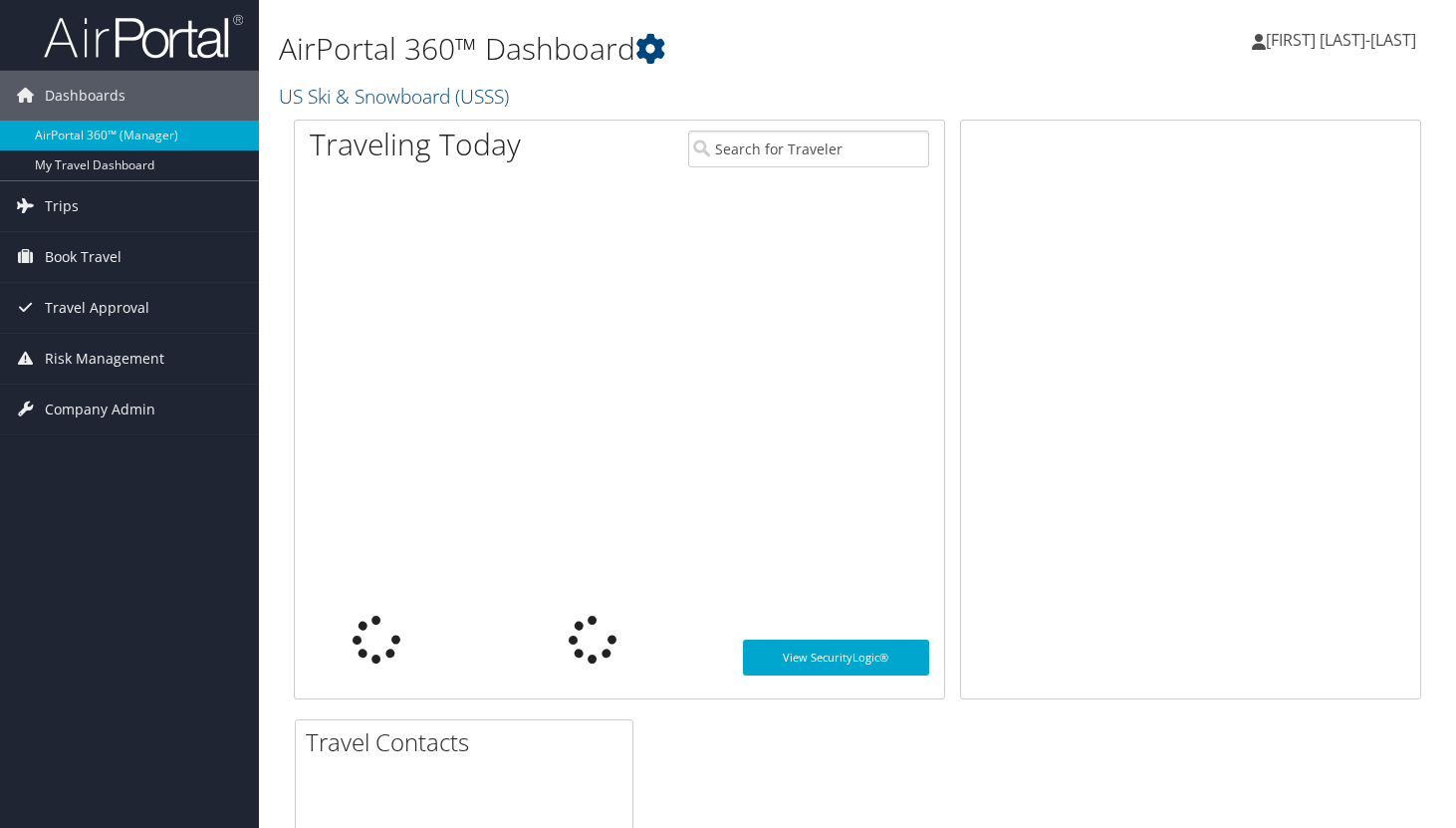 scroll, scrollTop: 0, scrollLeft: 0, axis: both 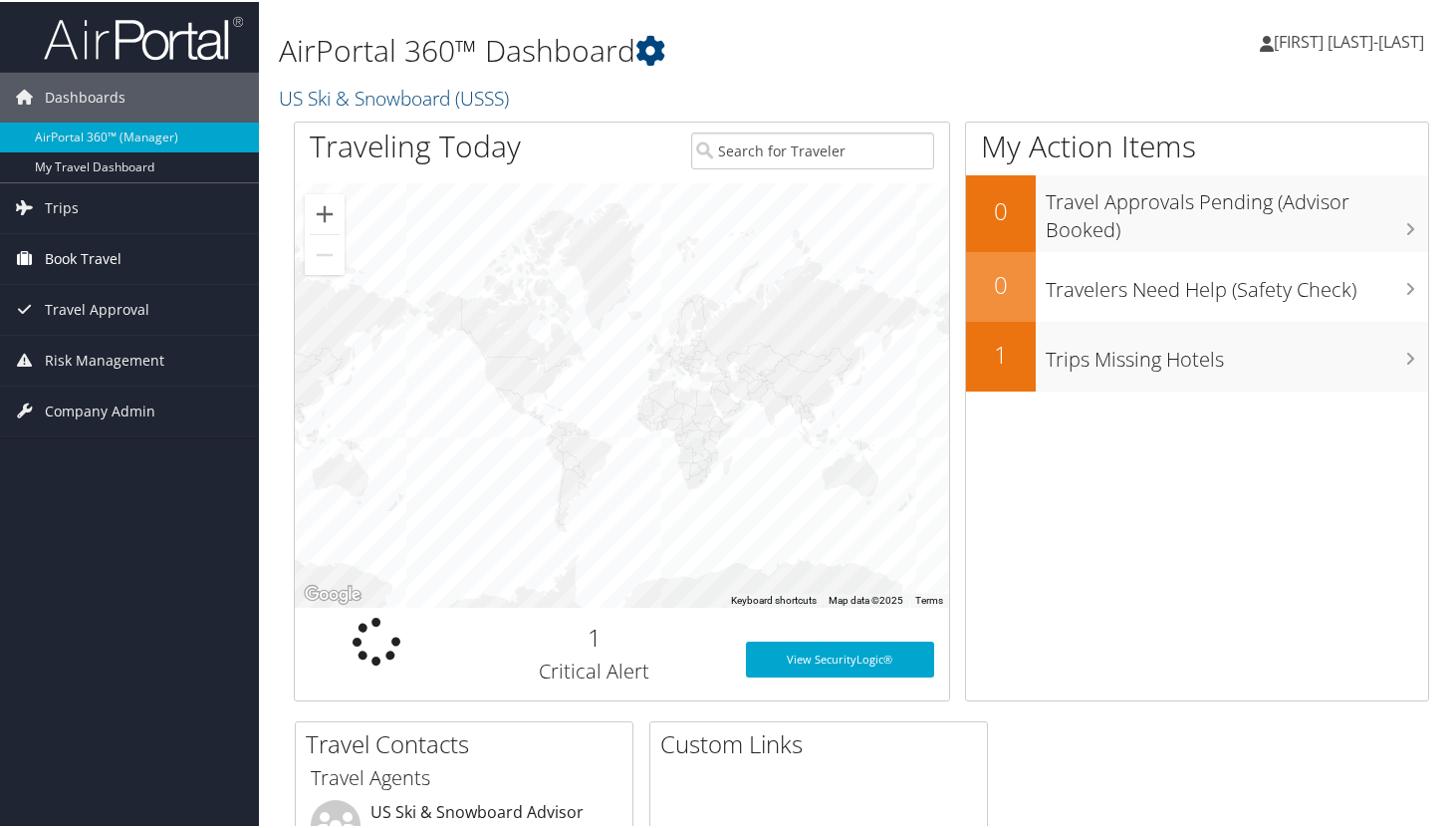 click on "Book Travel" at bounding box center (83, 257) 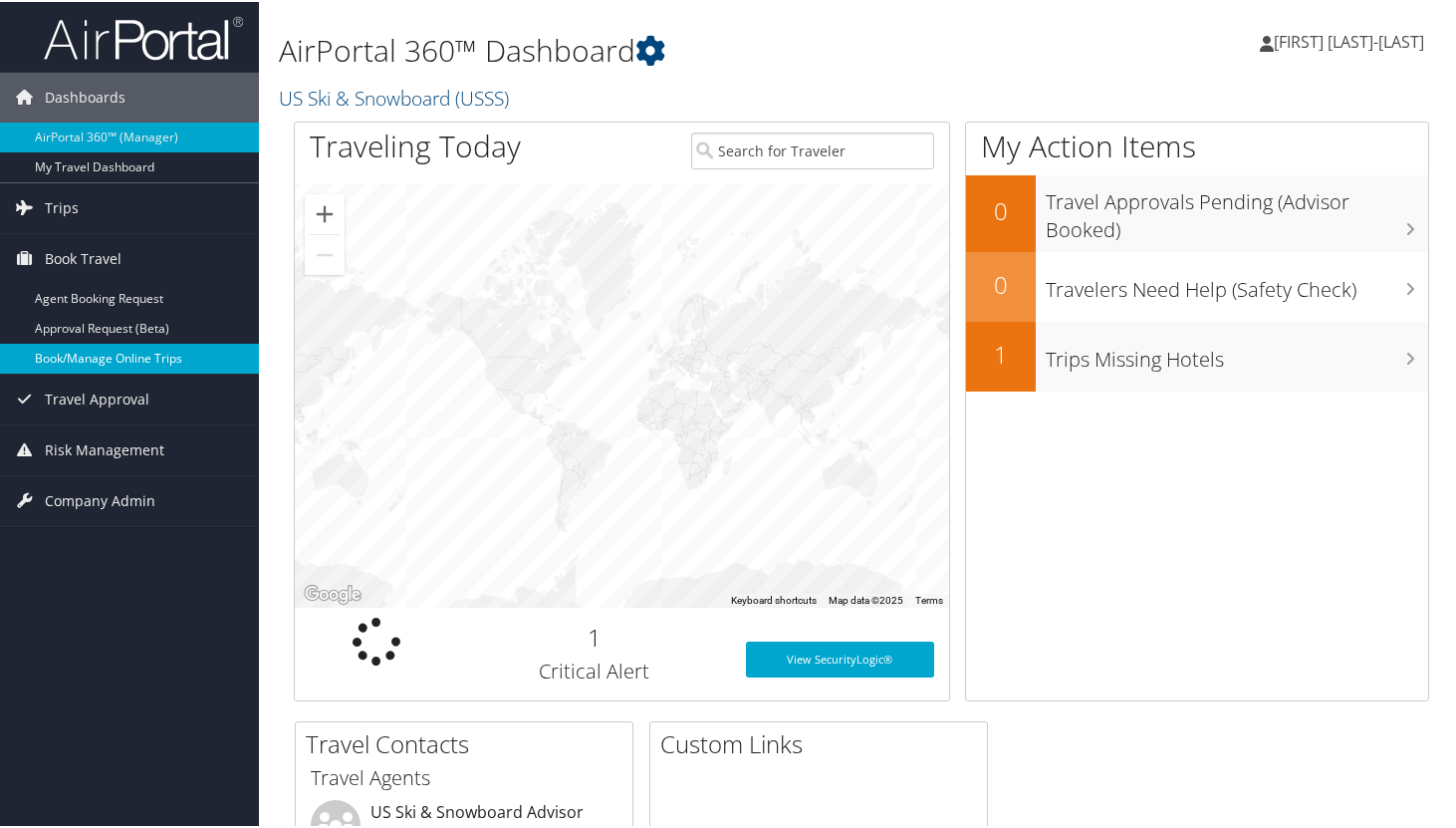 click on "Book/Manage Online Trips" at bounding box center [129, 357] 